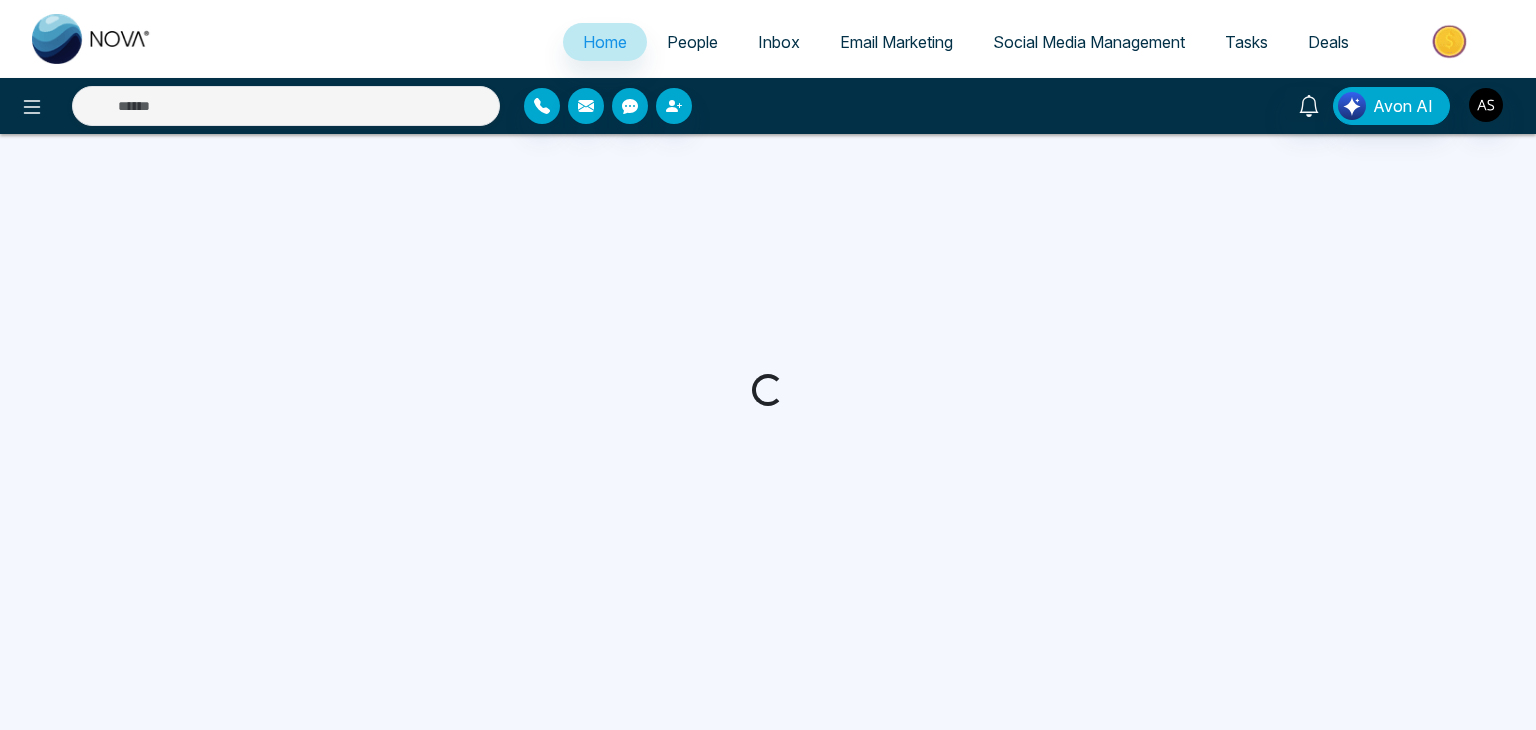 scroll, scrollTop: 0, scrollLeft: 0, axis: both 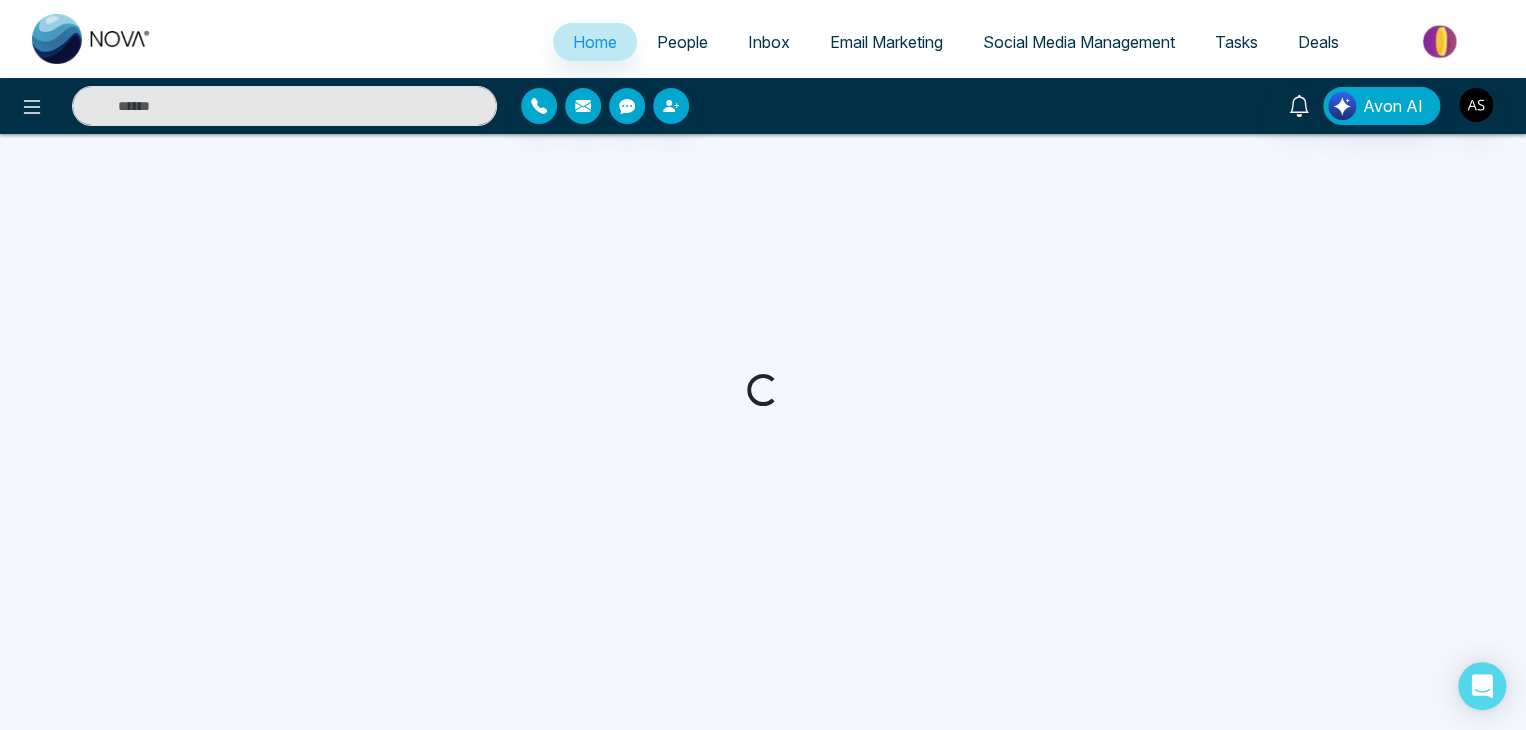 select on "*" 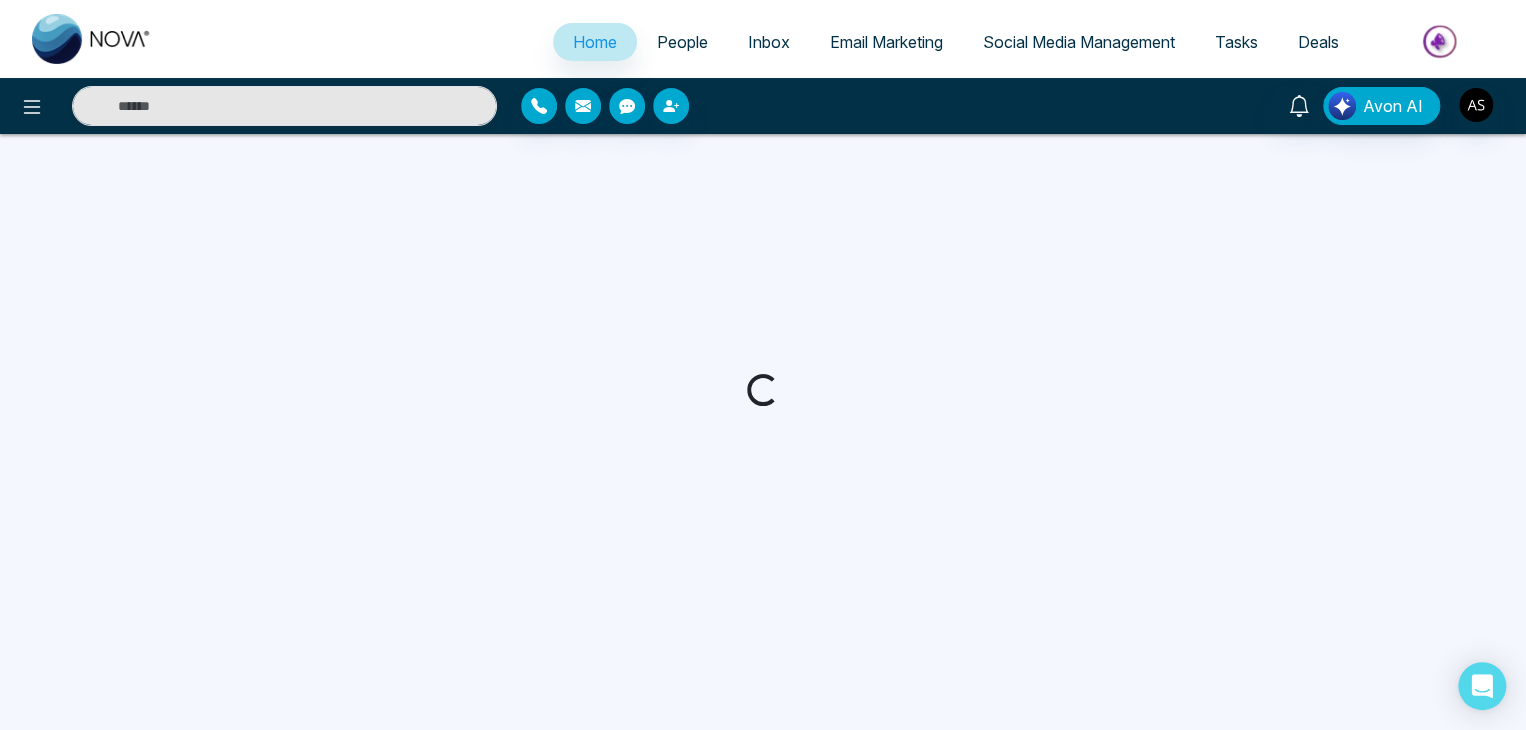 select on "*" 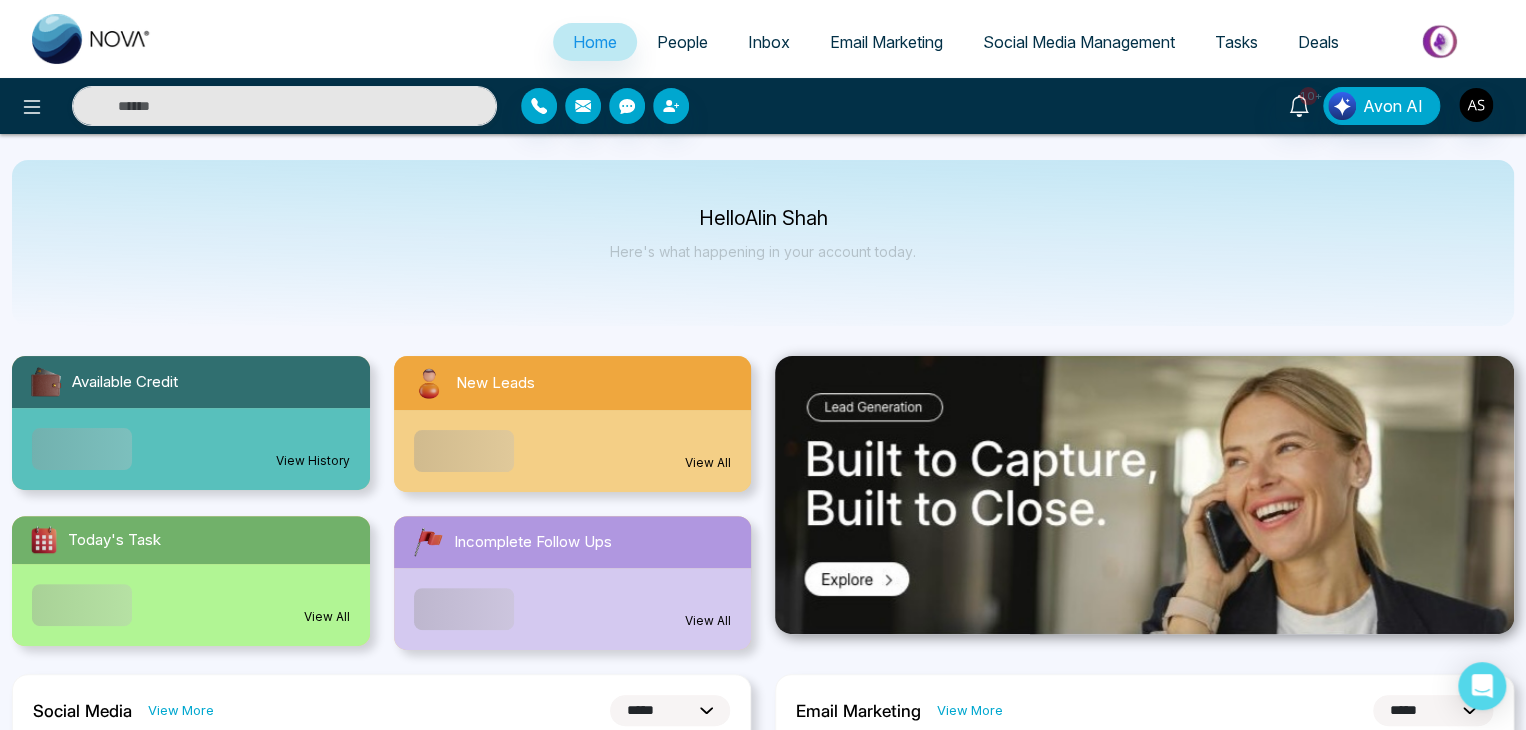 click on "People" at bounding box center [682, 42] 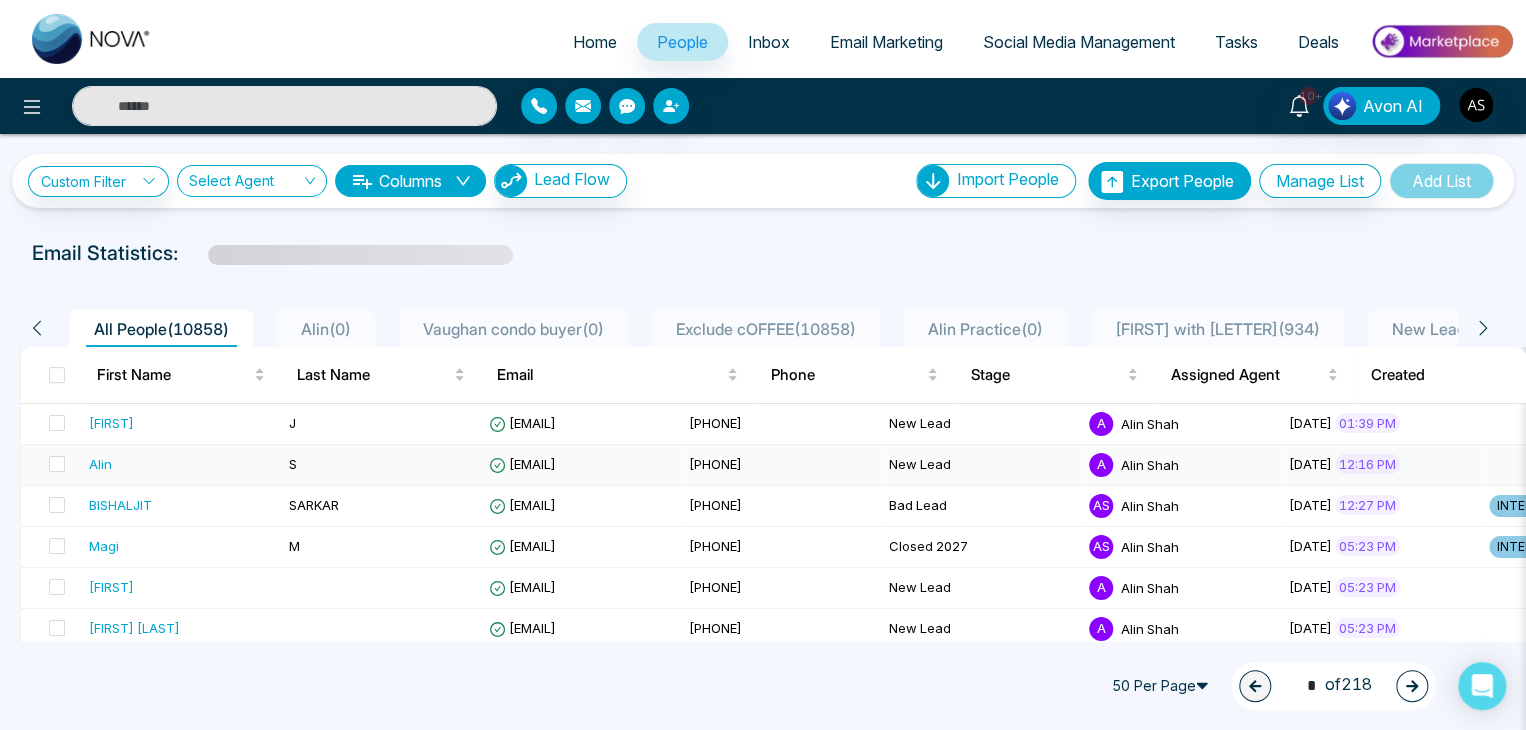 click on "S" at bounding box center [381, 465] 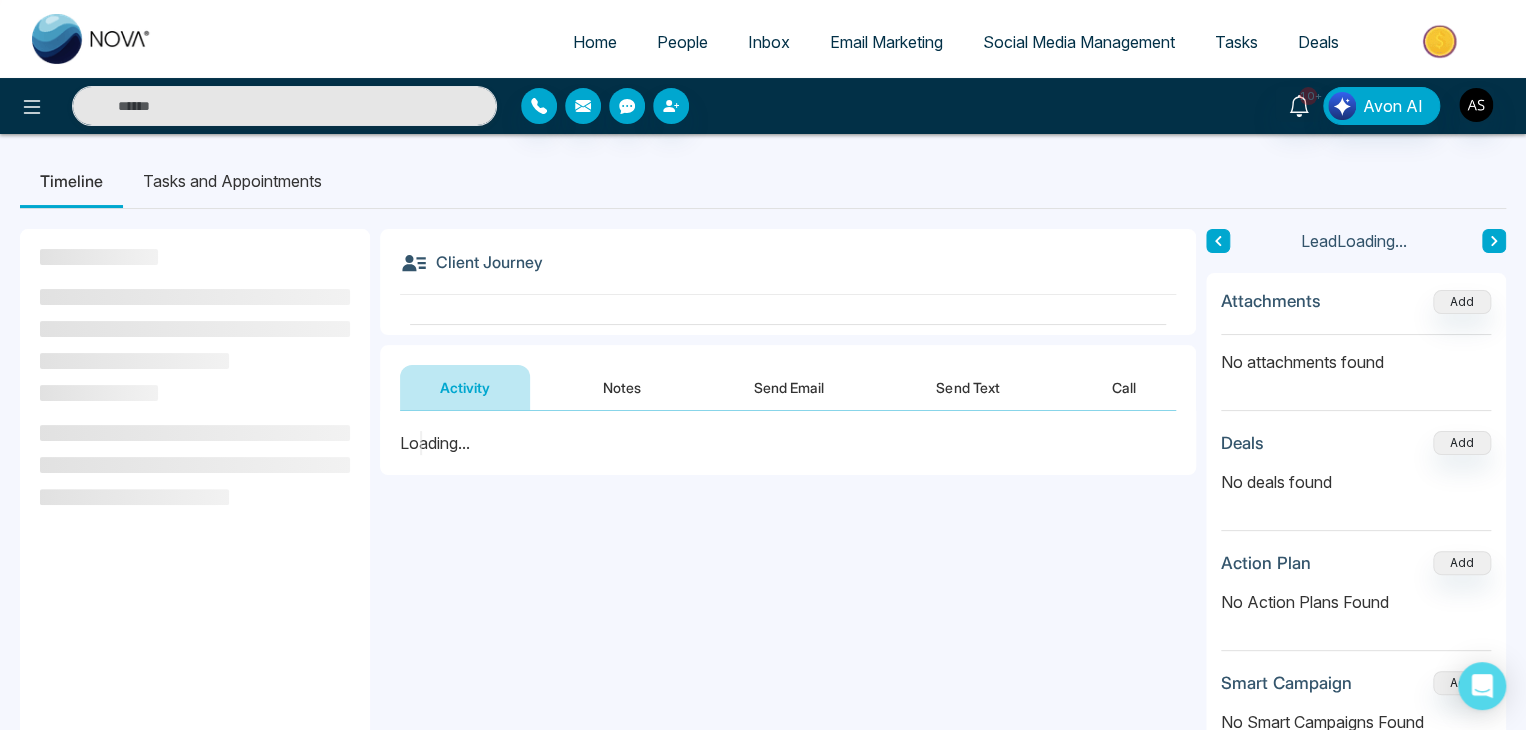 click on "Send Email" at bounding box center (789, 387) 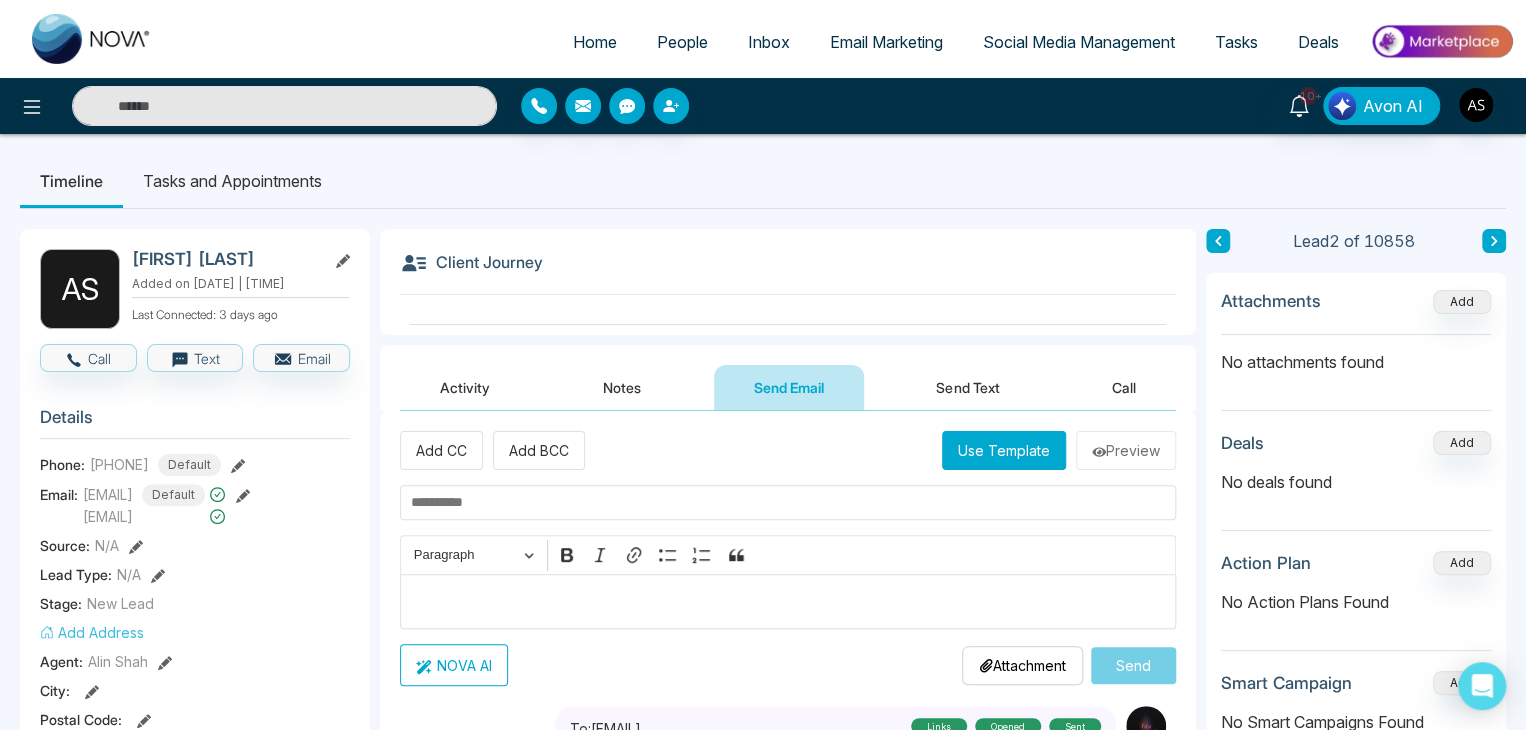 click on "Use Template" at bounding box center [1004, 450] 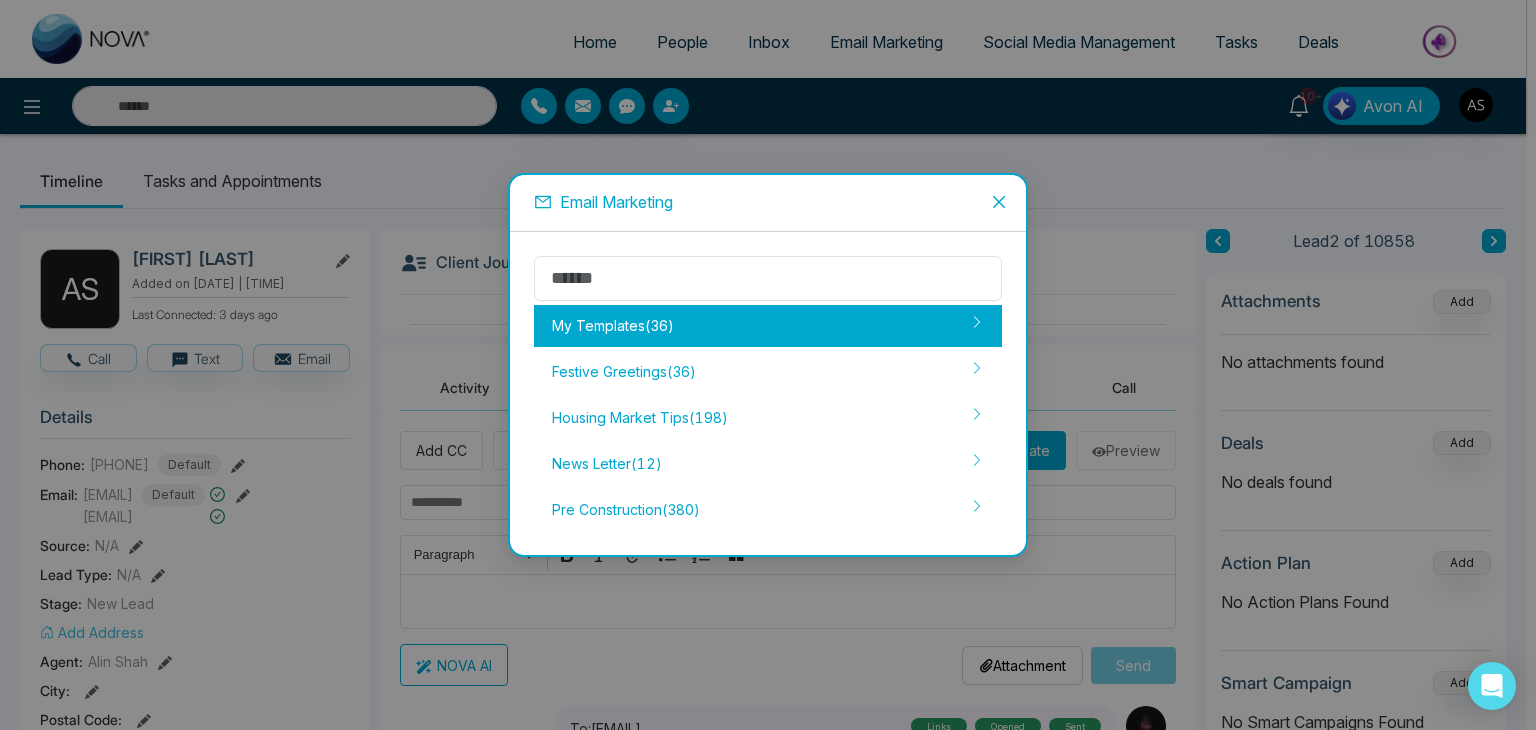 click on "My Templates ( [NUMBER] )" at bounding box center (768, 326) 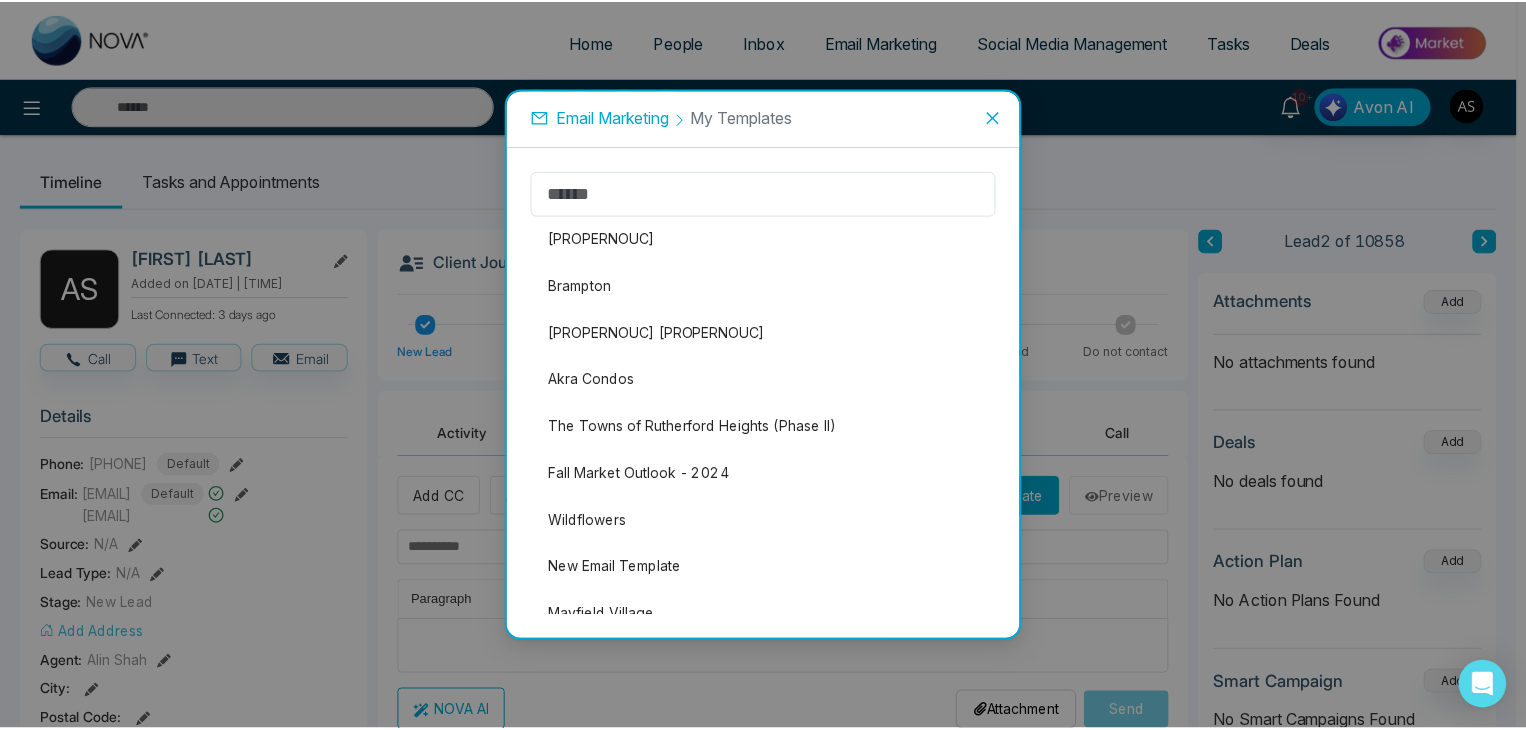 scroll, scrollTop: 0, scrollLeft: 0, axis: both 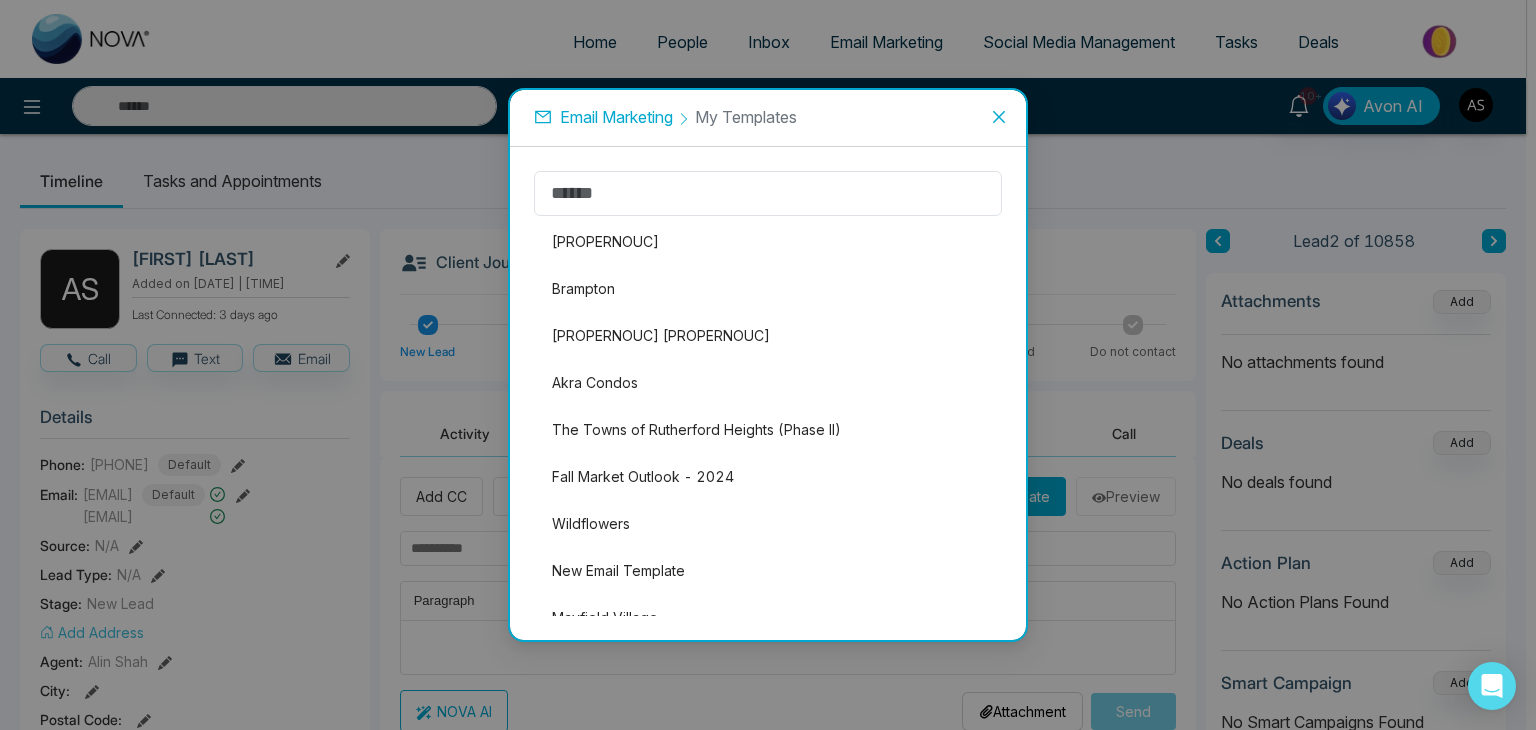 click 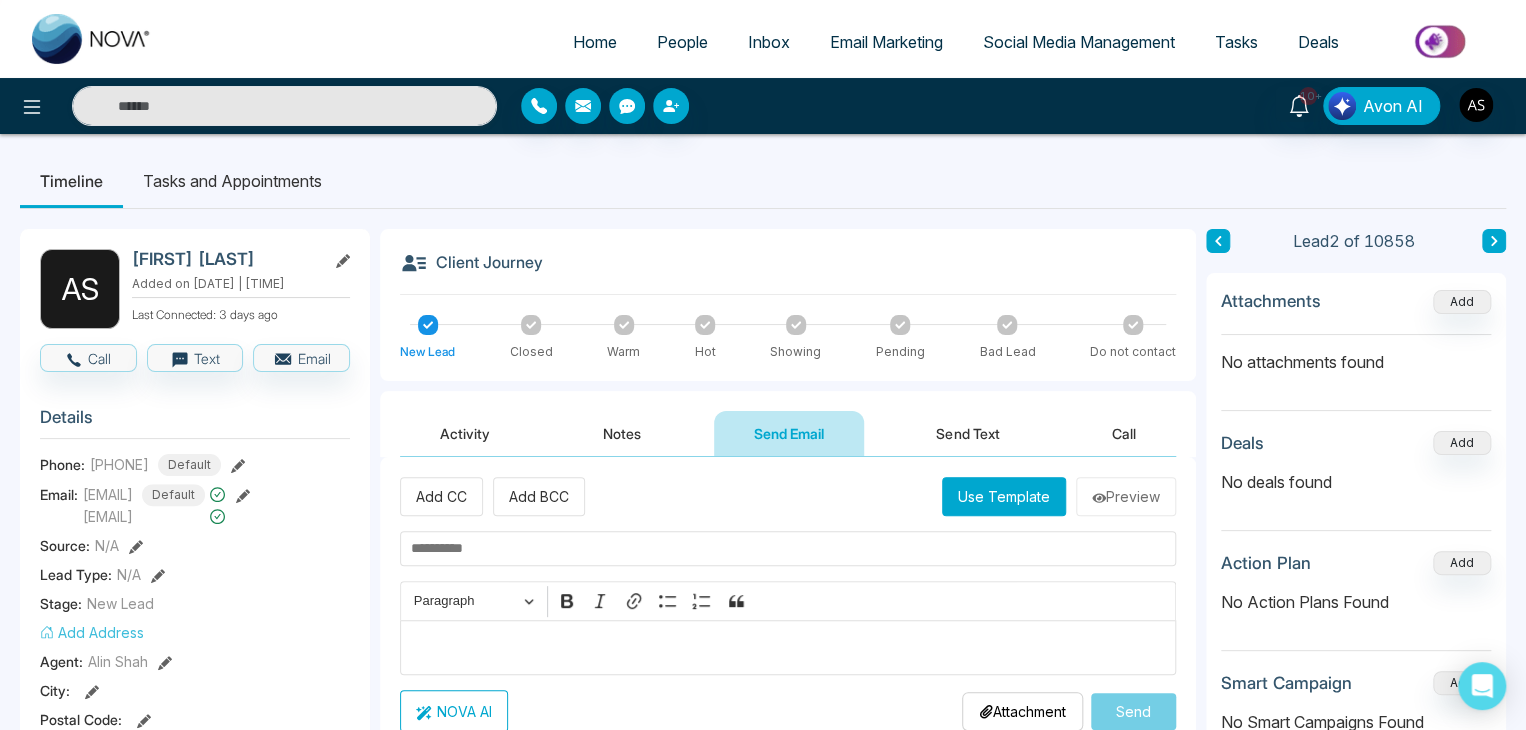 click on "Email Marketing" at bounding box center [886, 42] 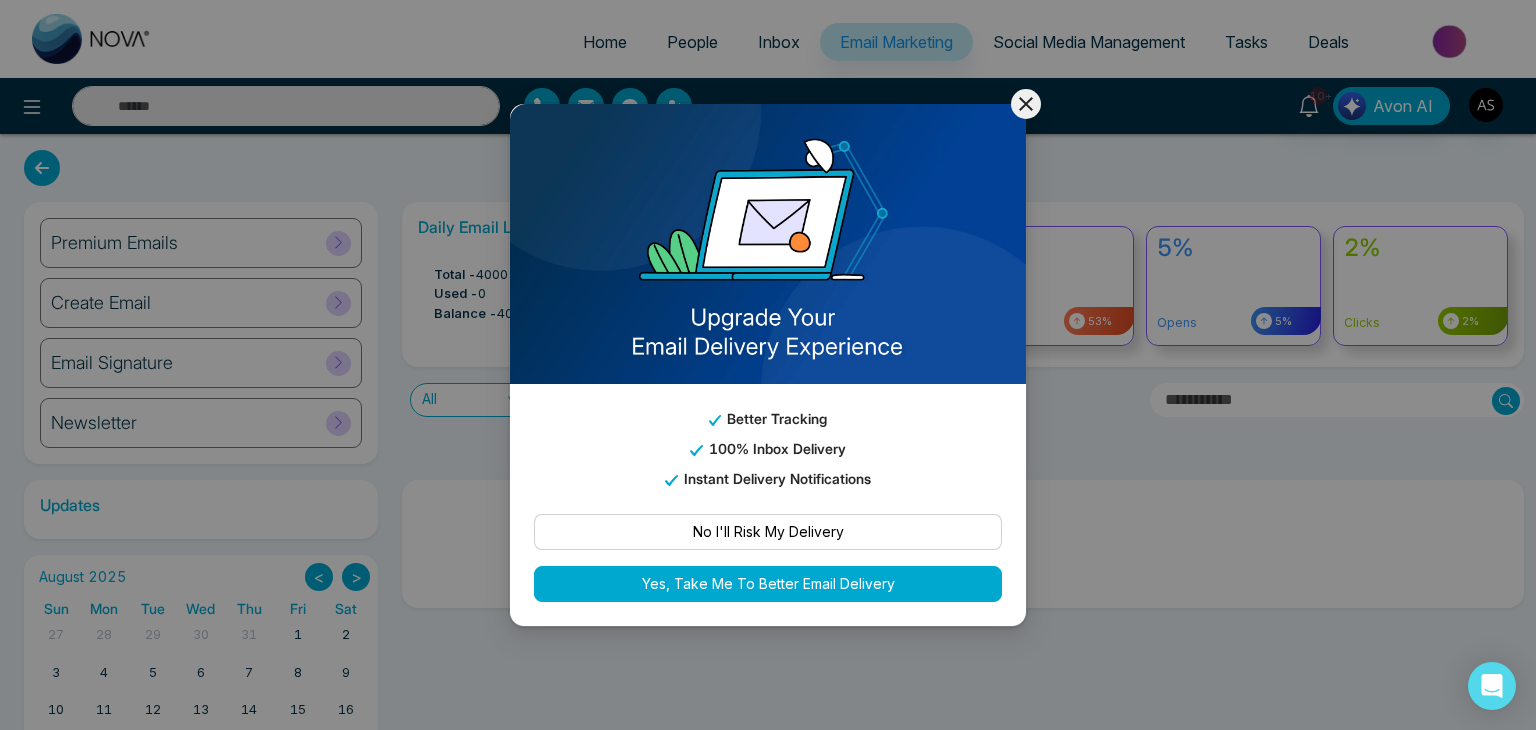 click 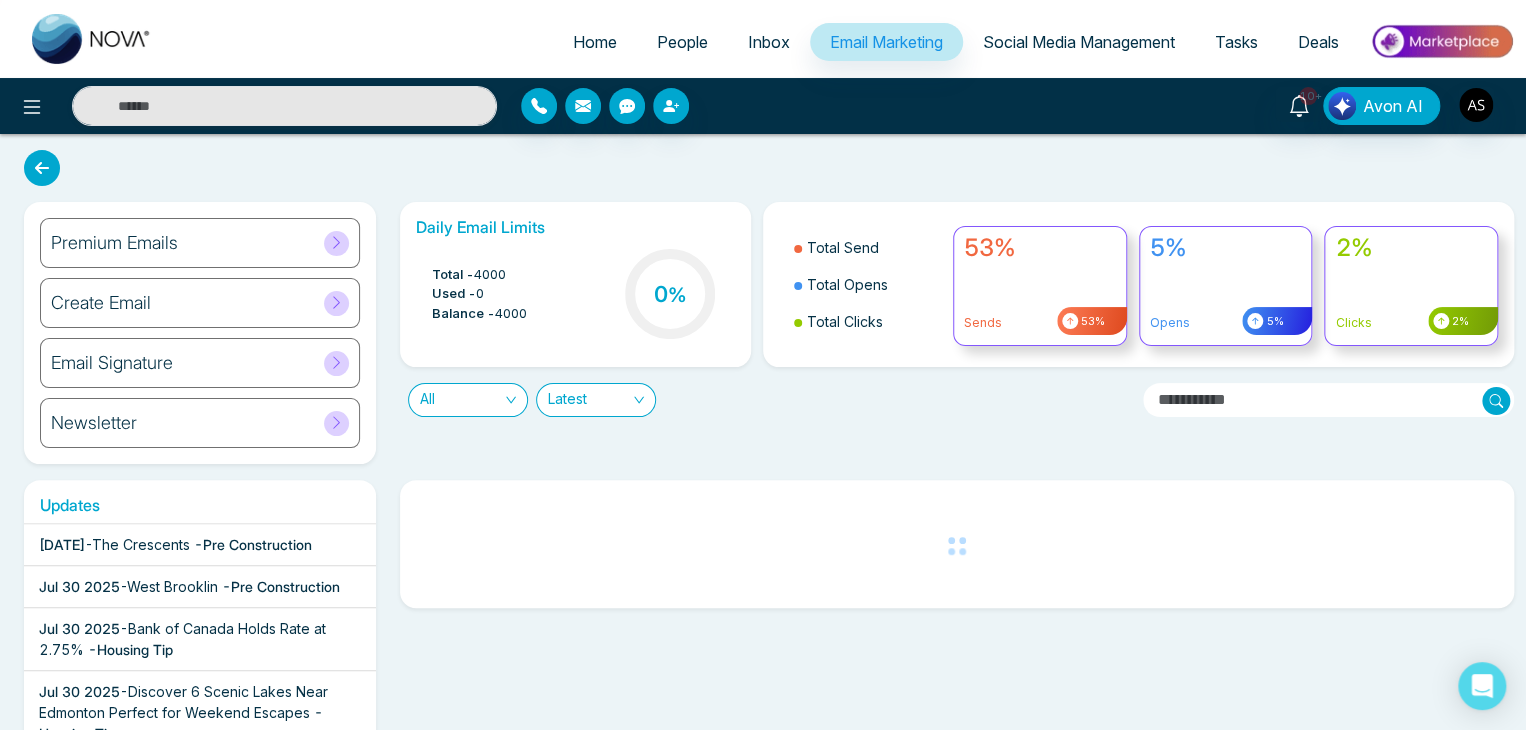 click on "Create Email" at bounding box center (200, 303) 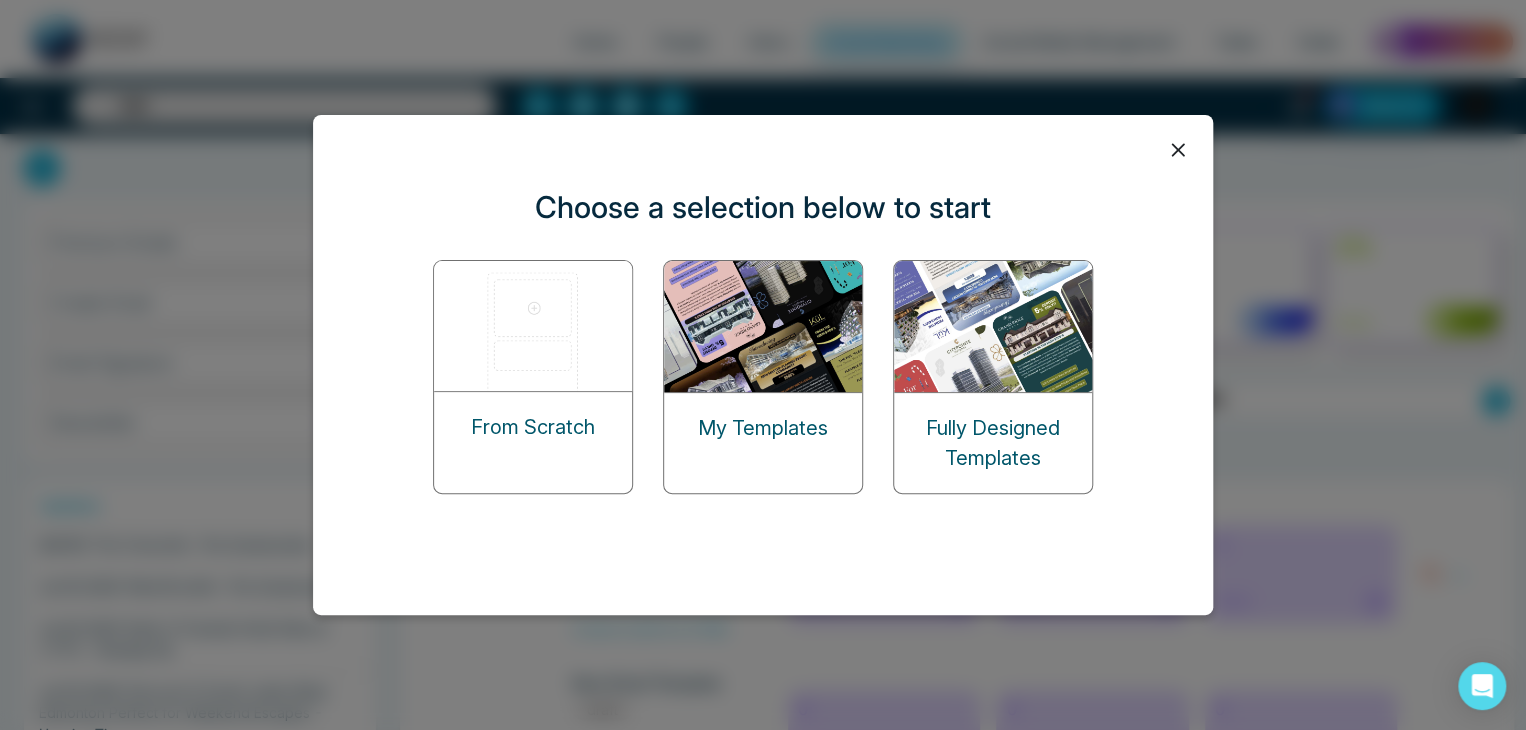 click on "From Scratch" at bounding box center (533, 427) 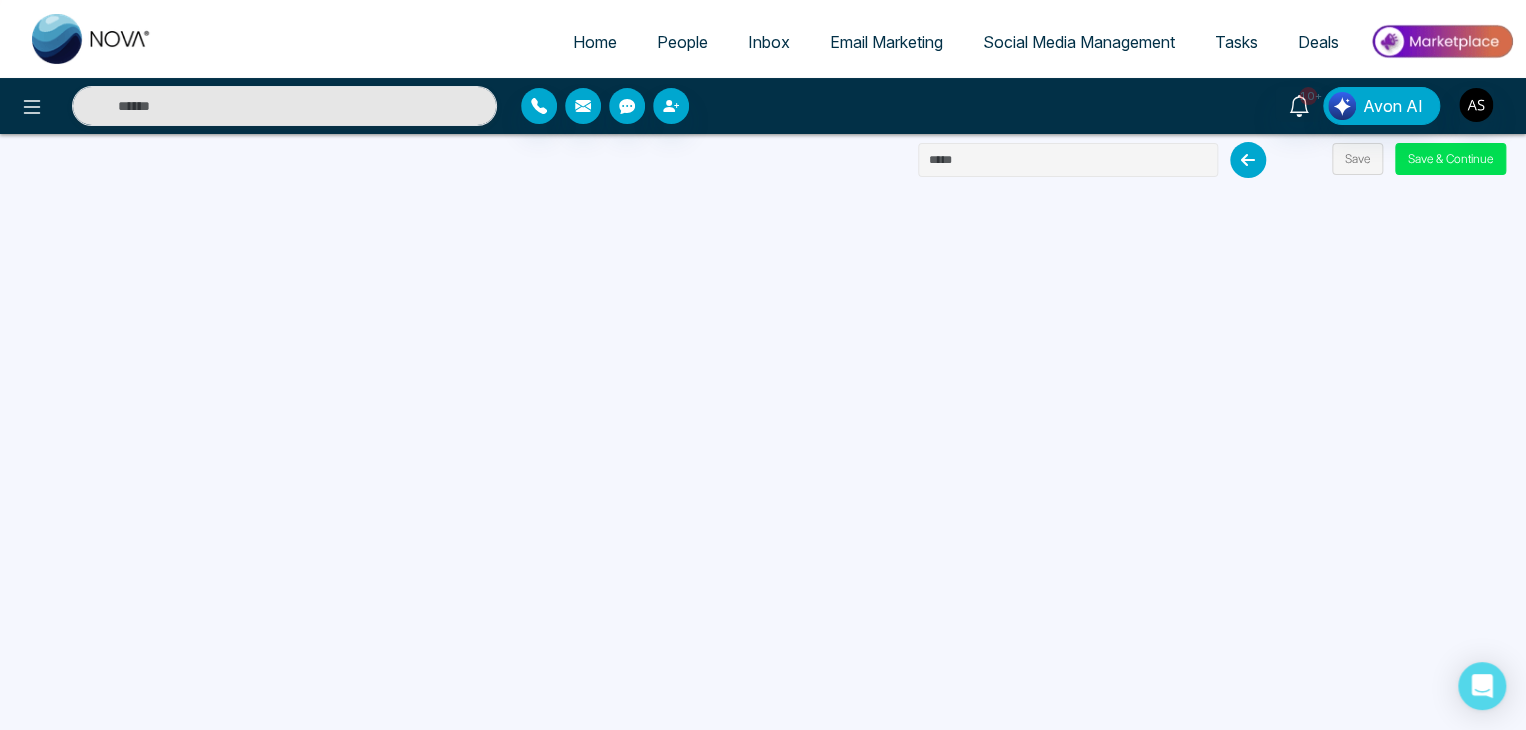 click at bounding box center [1068, 160] 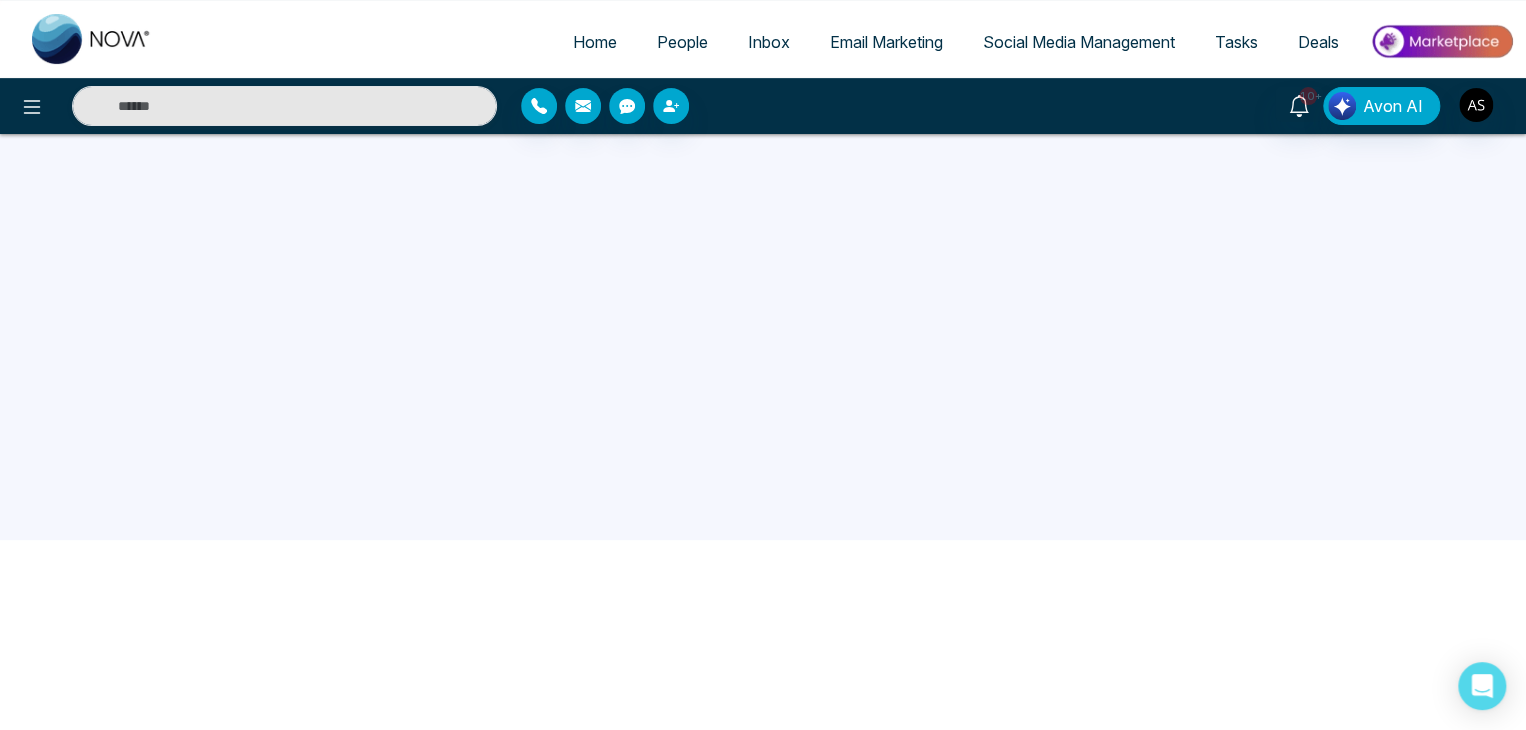 scroll, scrollTop: 0, scrollLeft: 0, axis: both 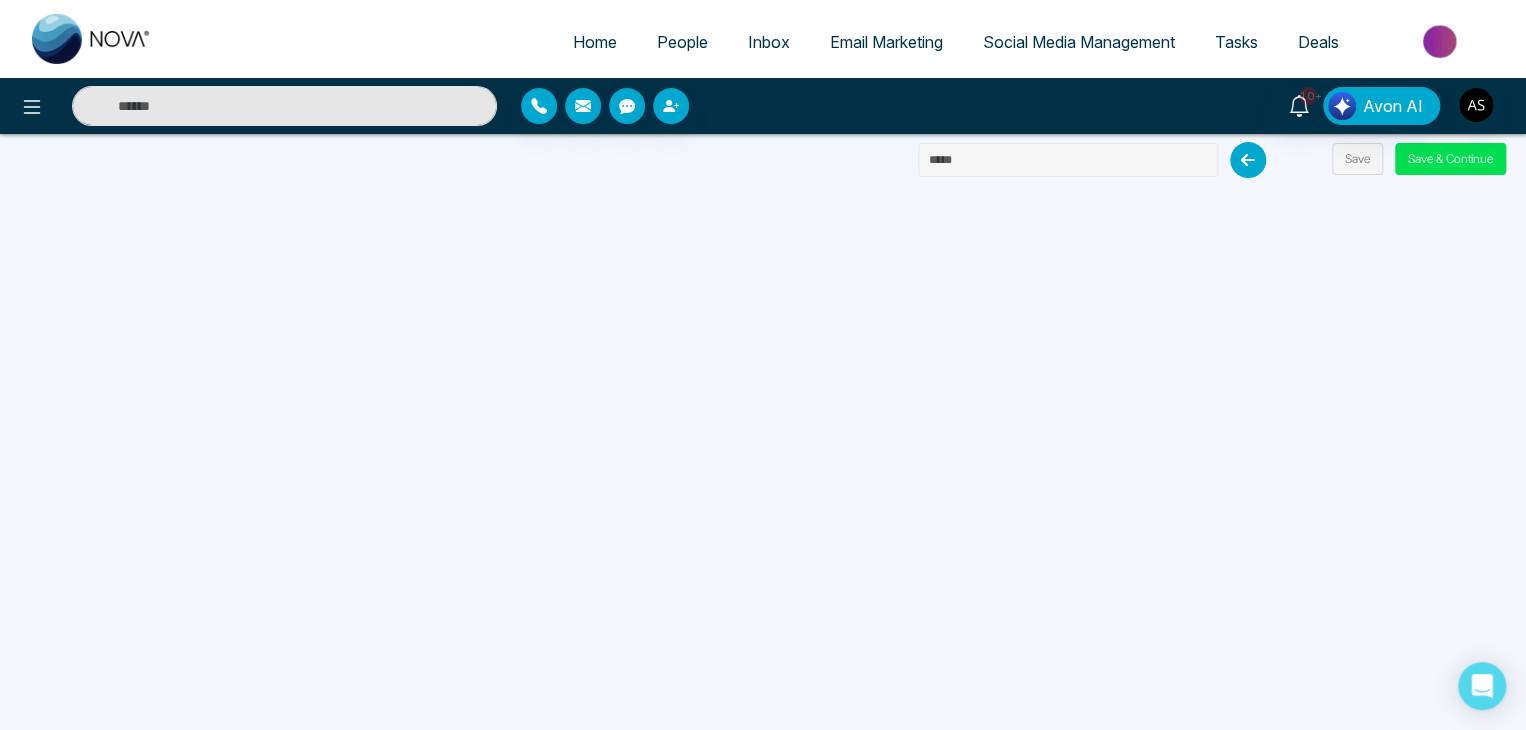 click at bounding box center (1068, 160) 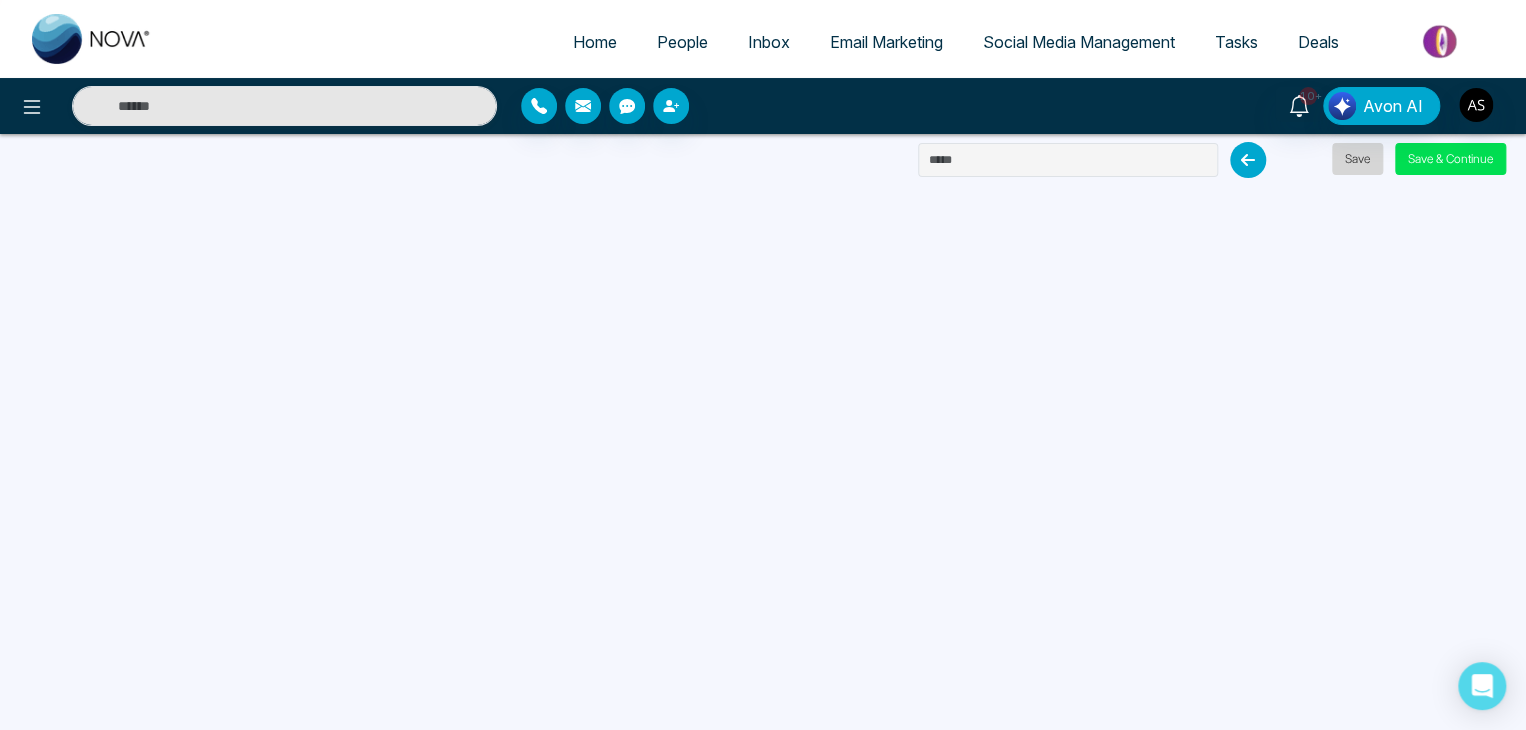 click on "Save" at bounding box center (1357, 159) 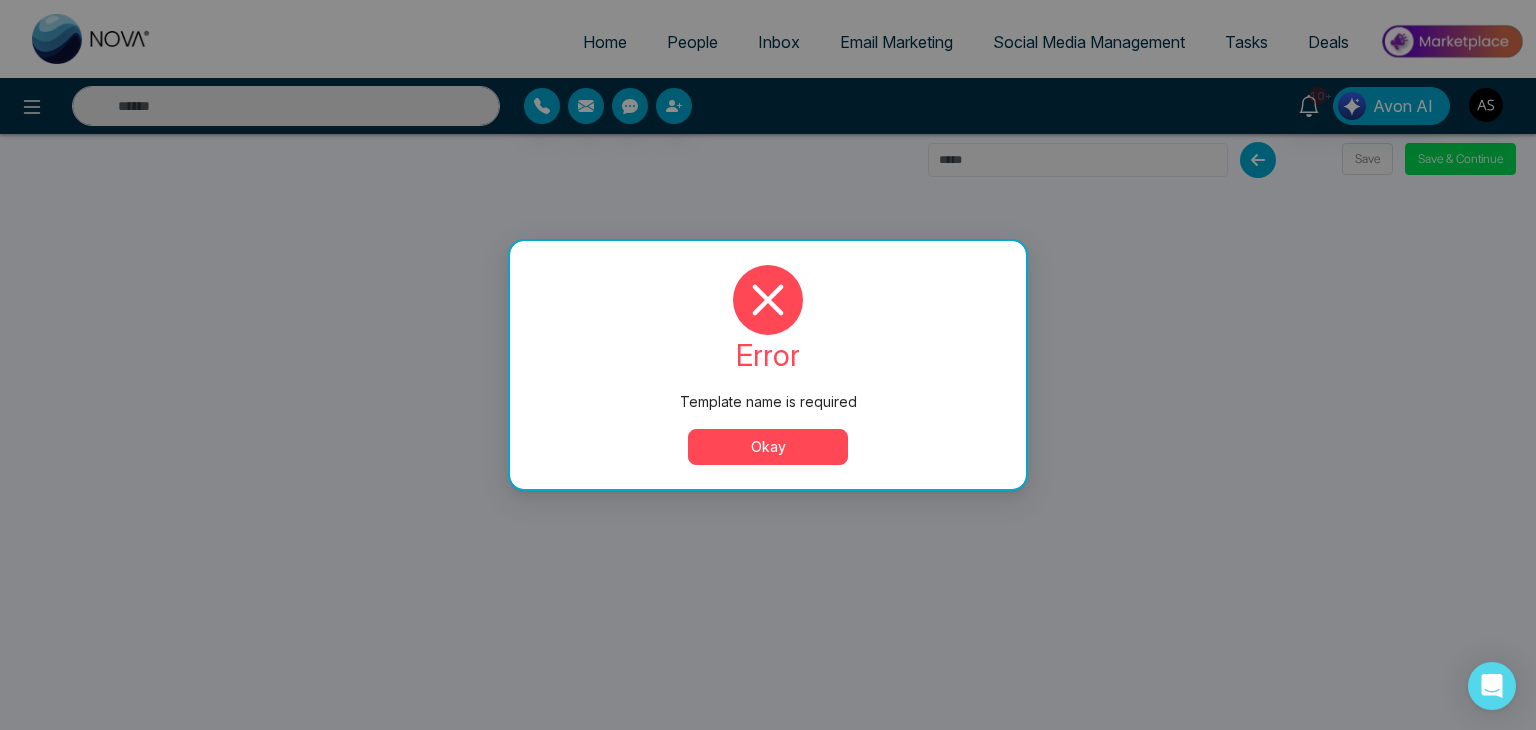 click on "Okay" at bounding box center [768, 447] 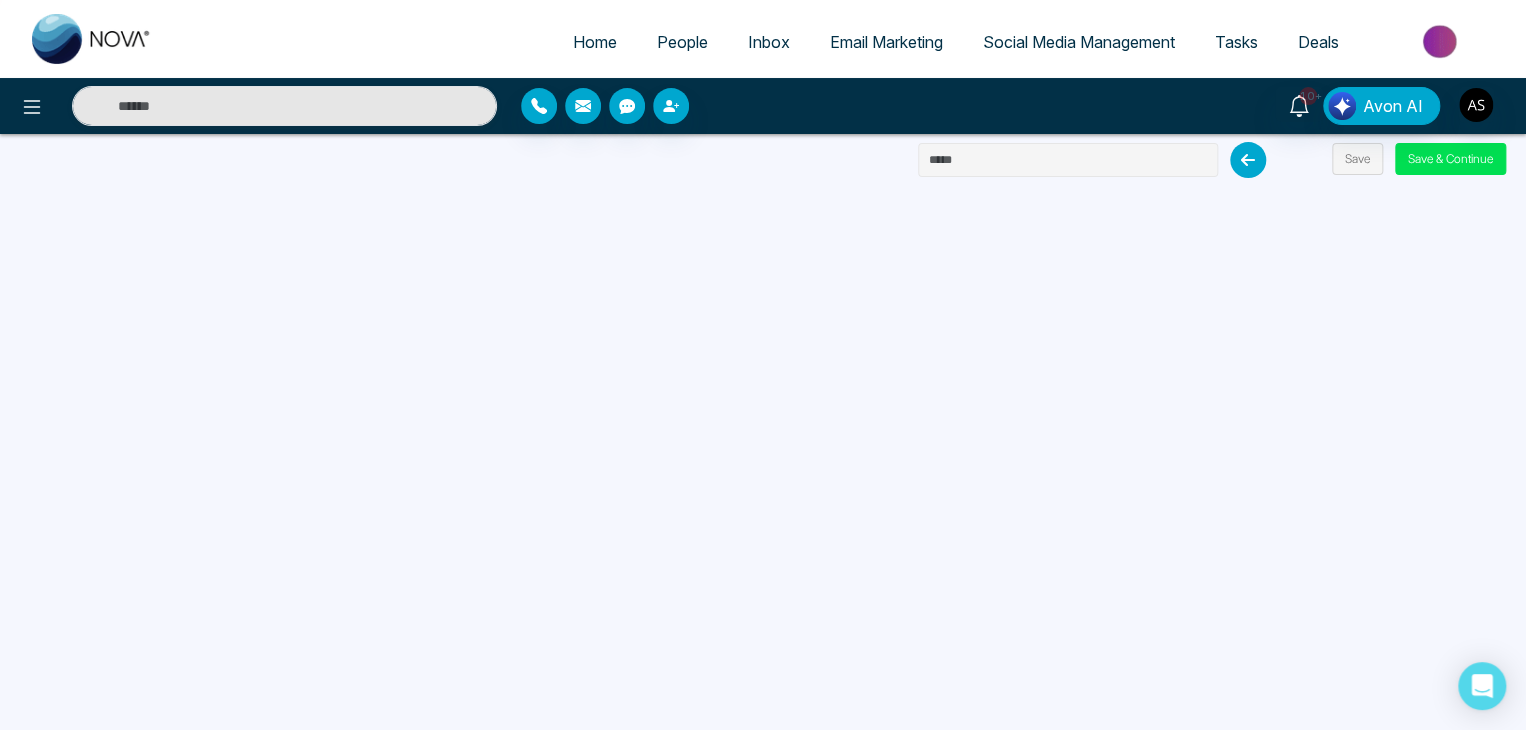 click at bounding box center (1068, 160) 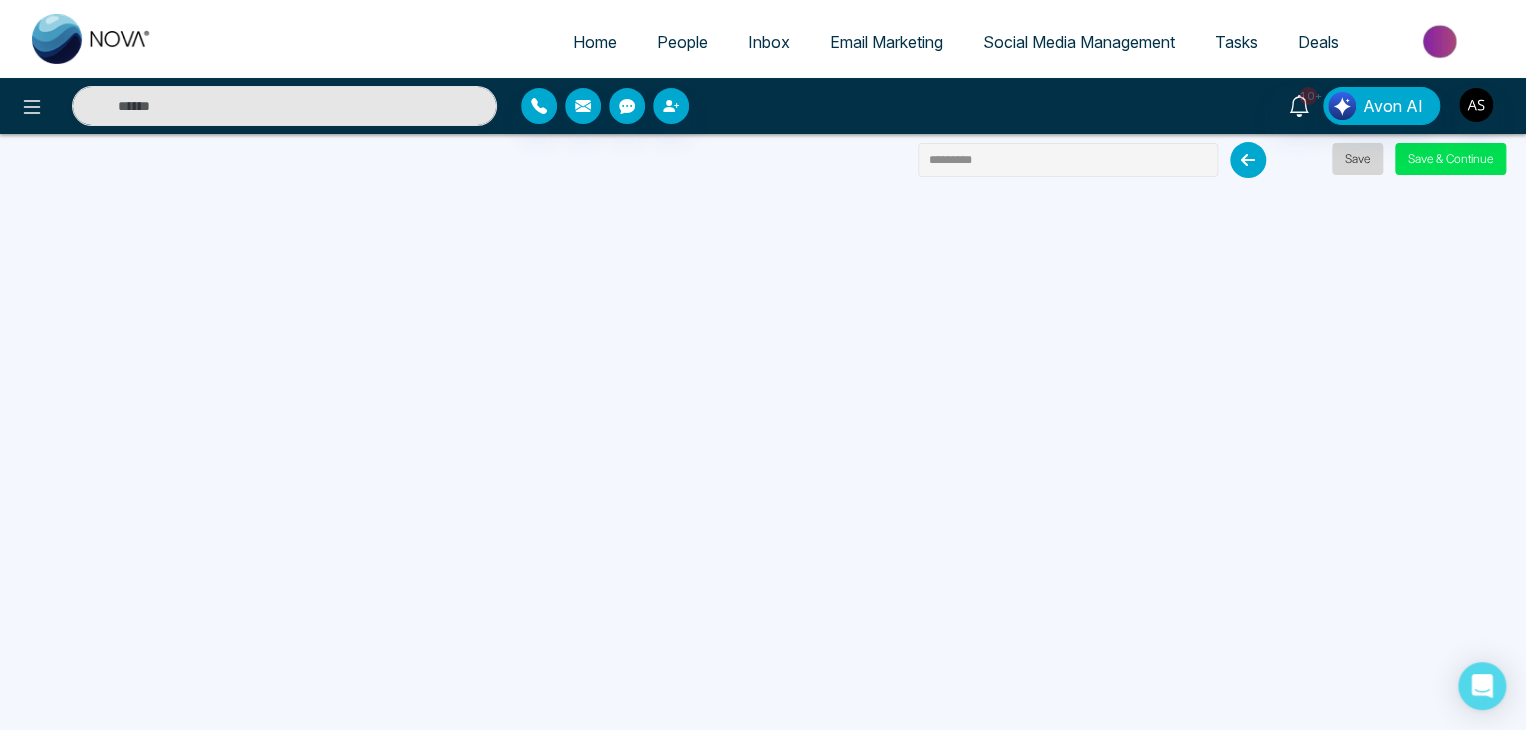 type on "********" 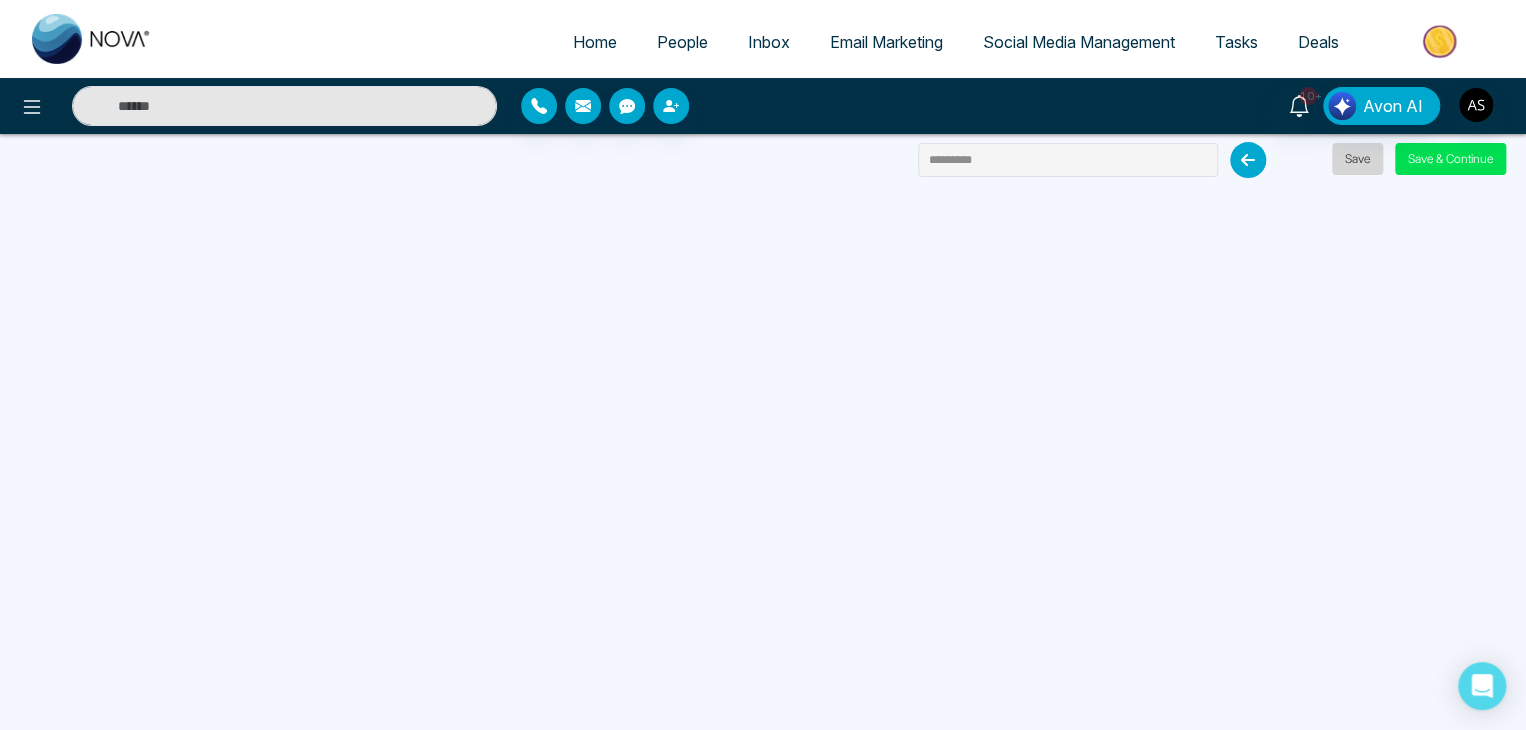 click on "Save" at bounding box center (1357, 159) 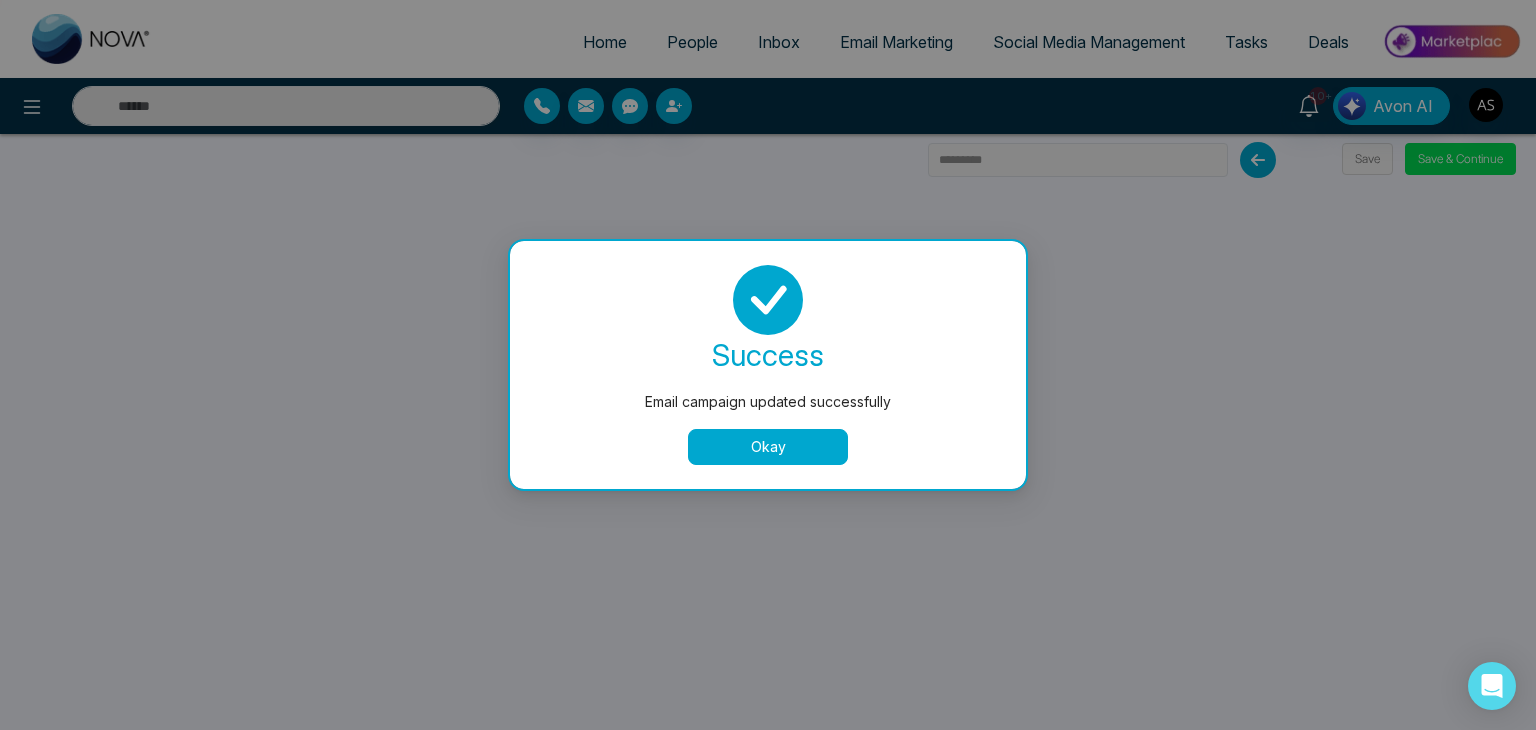 click on "Okay" at bounding box center [768, 447] 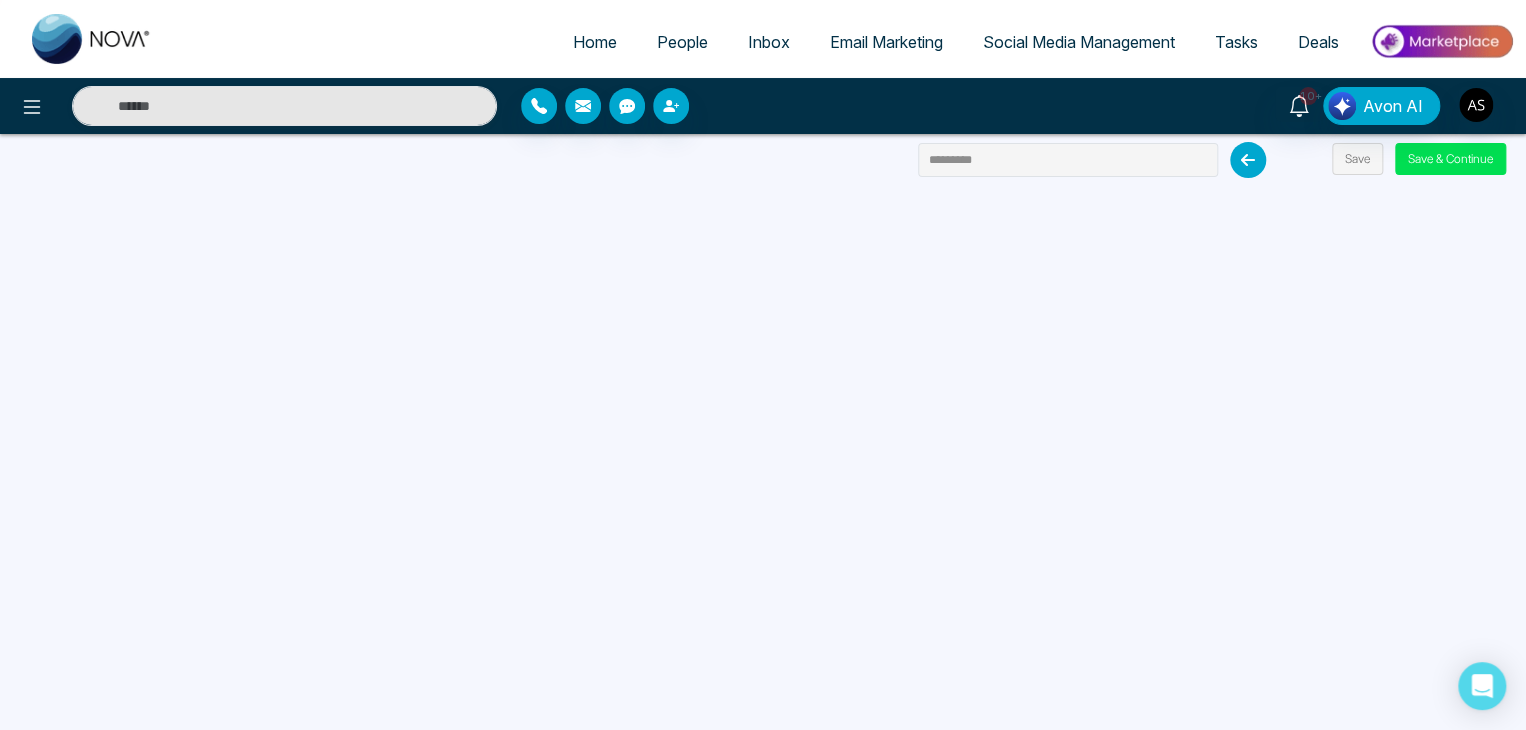 click on "Email Marketing" at bounding box center (886, 42) 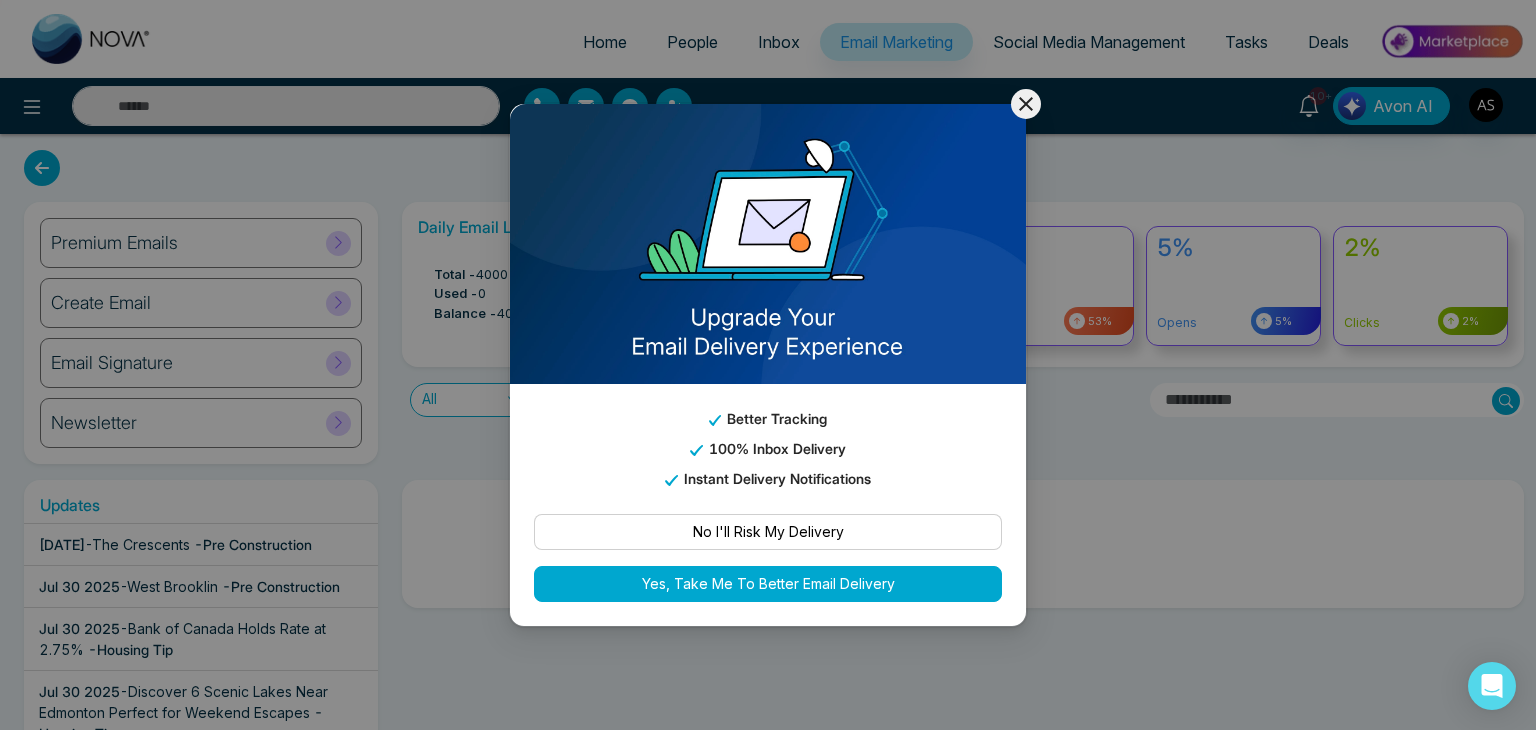 click 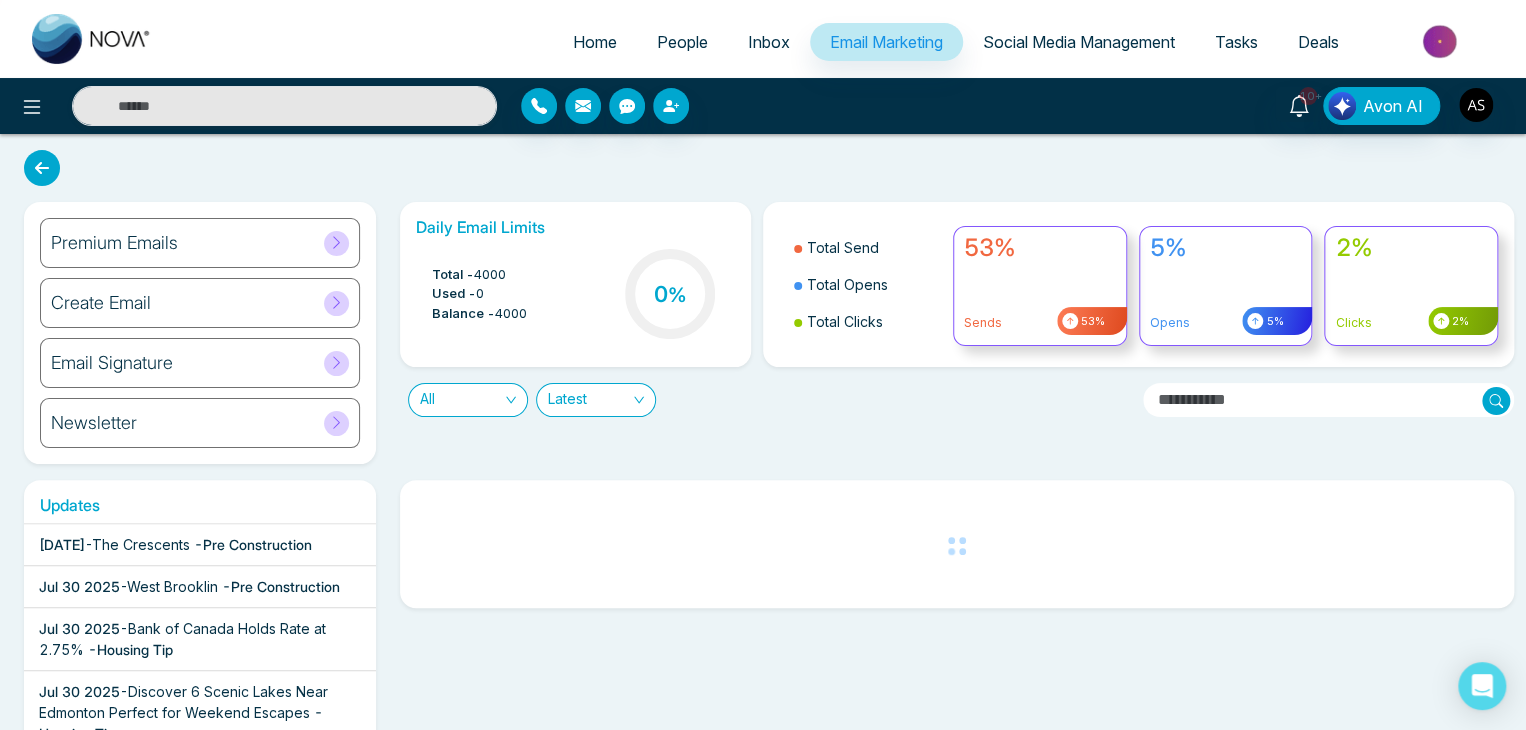 click on "Create Email" at bounding box center (200, 303) 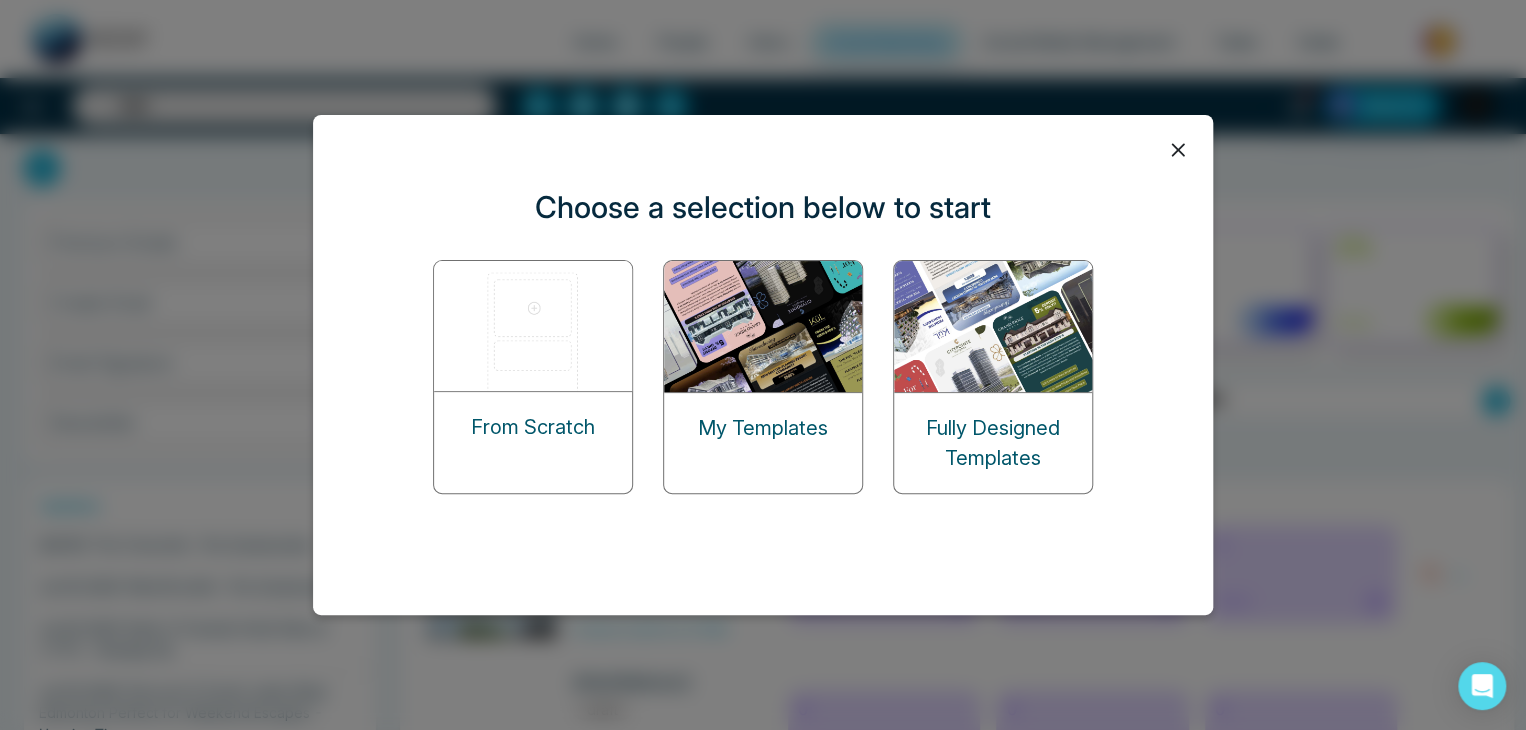 click on "My Templates" at bounding box center (763, 428) 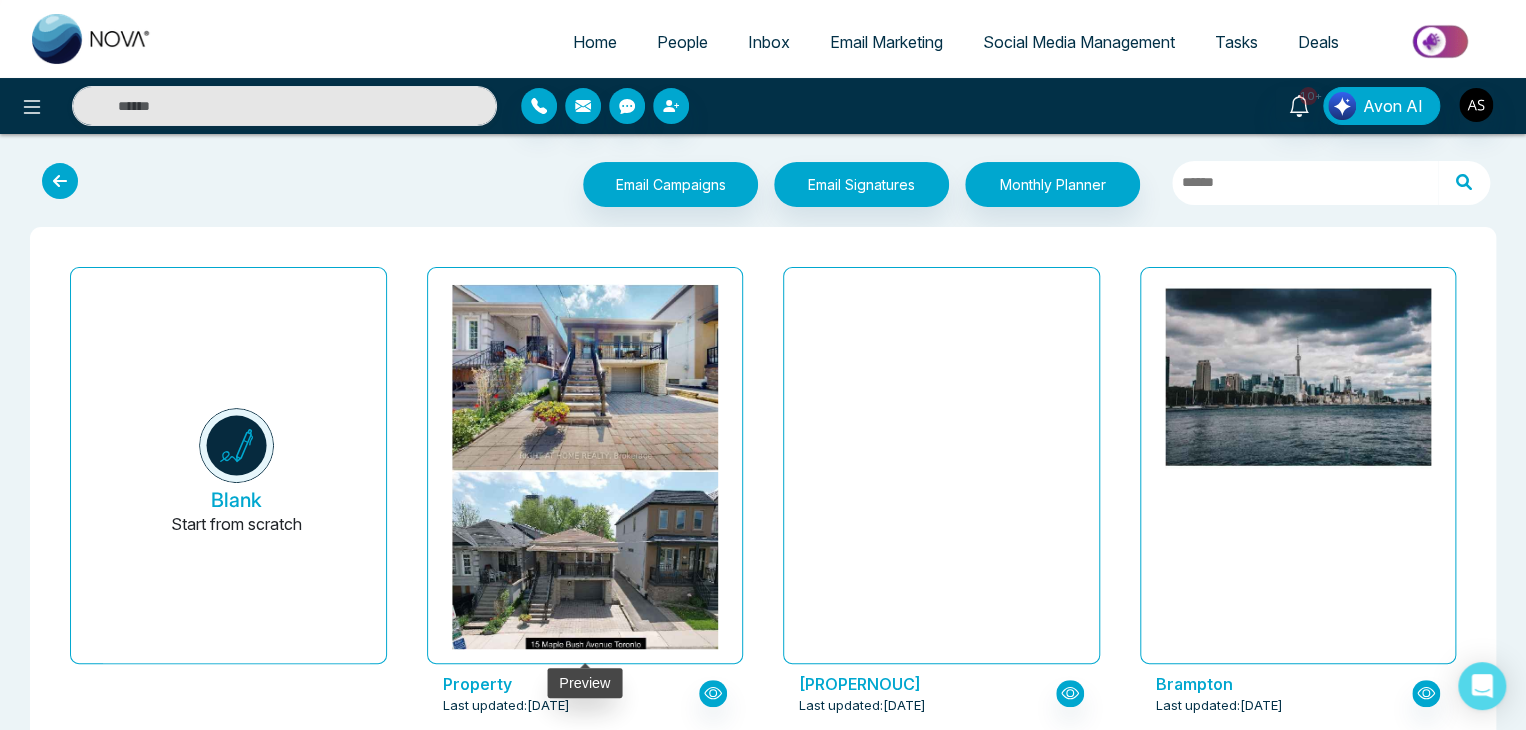click at bounding box center (584, 522) 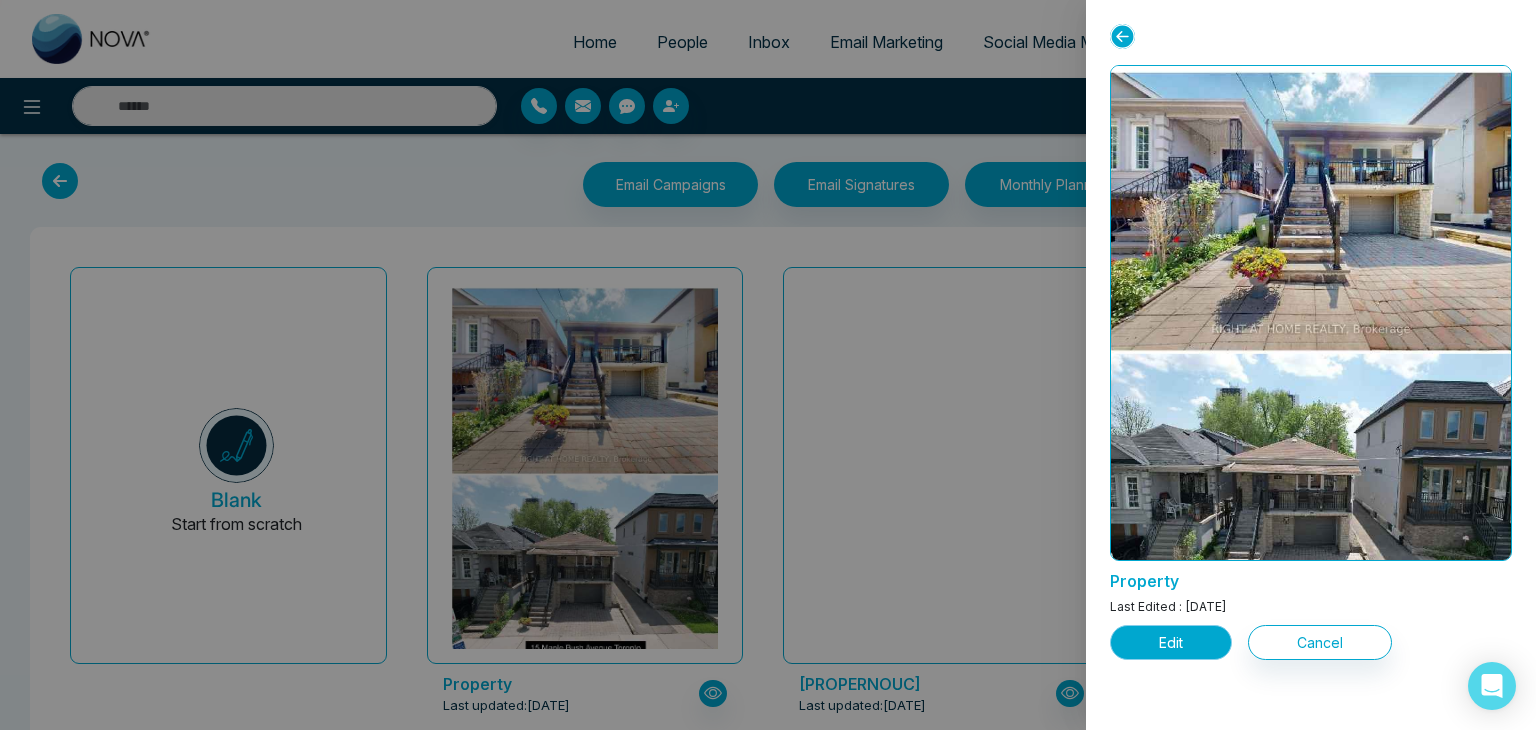 click on "Edit" at bounding box center (1171, 642) 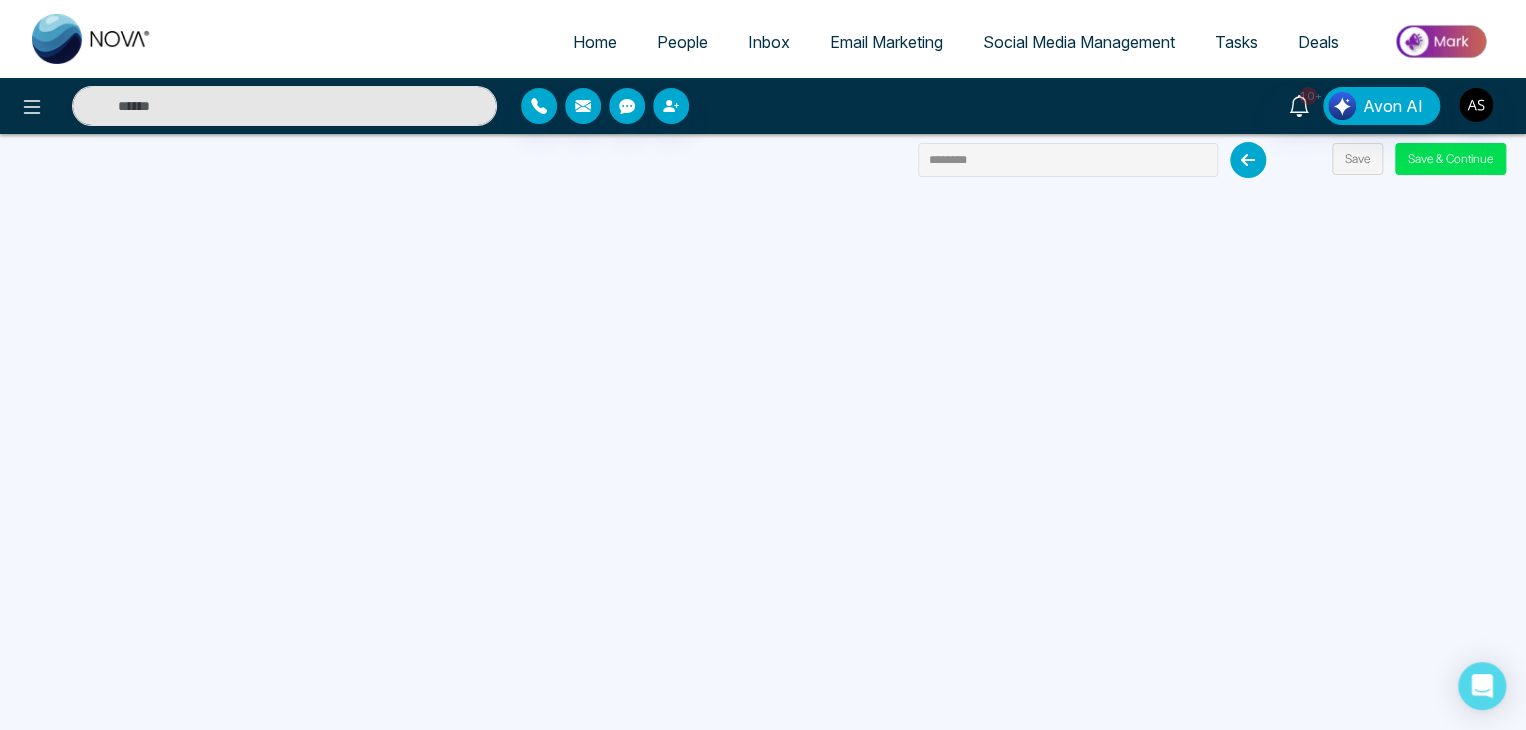 click on "Email Marketing" at bounding box center (886, 42) 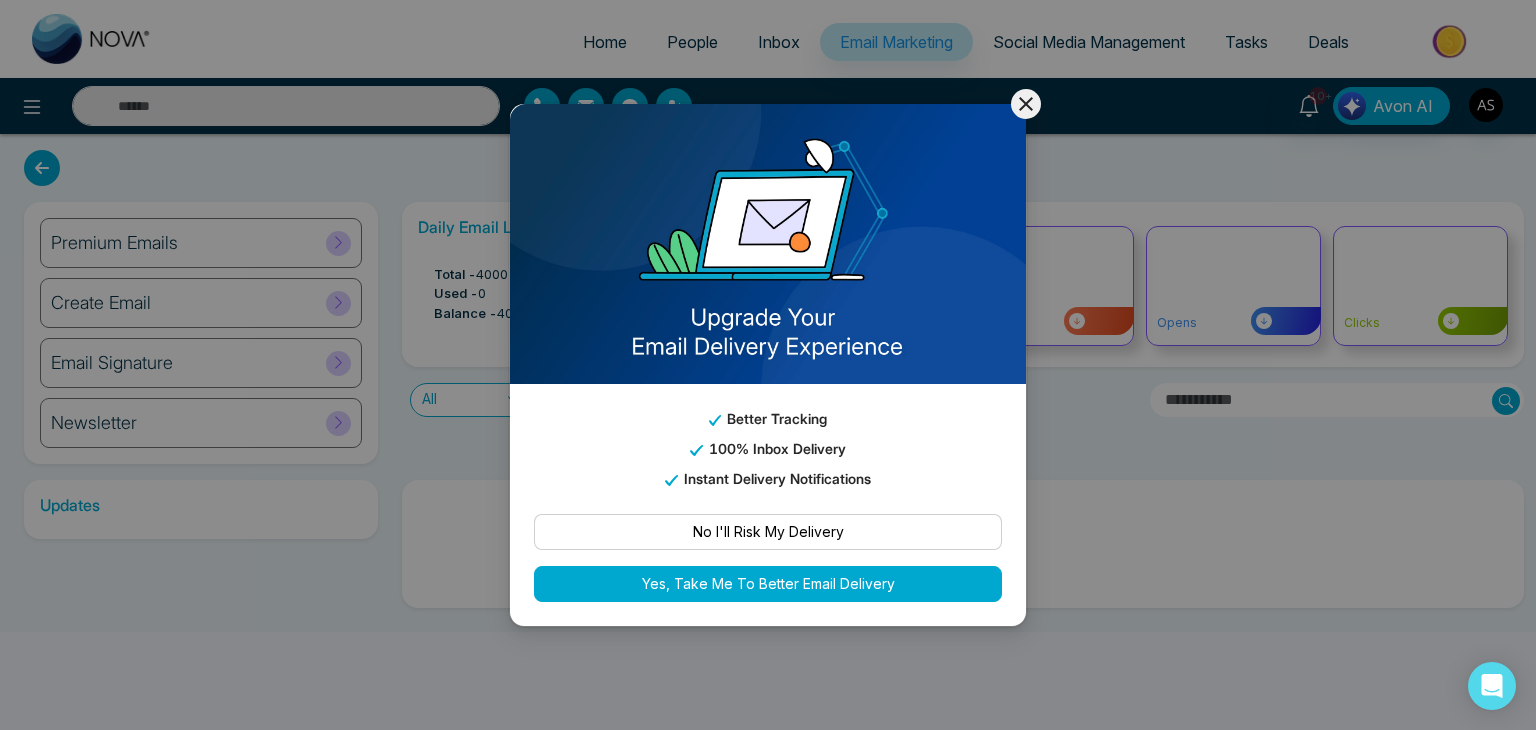 click on "Better Tracking 100% Inbox Delivery Instant Delivery Notifications   No I'll Risk My Delivery   Yes, Take Me To Better Email Delivery" at bounding box center (768, 365) 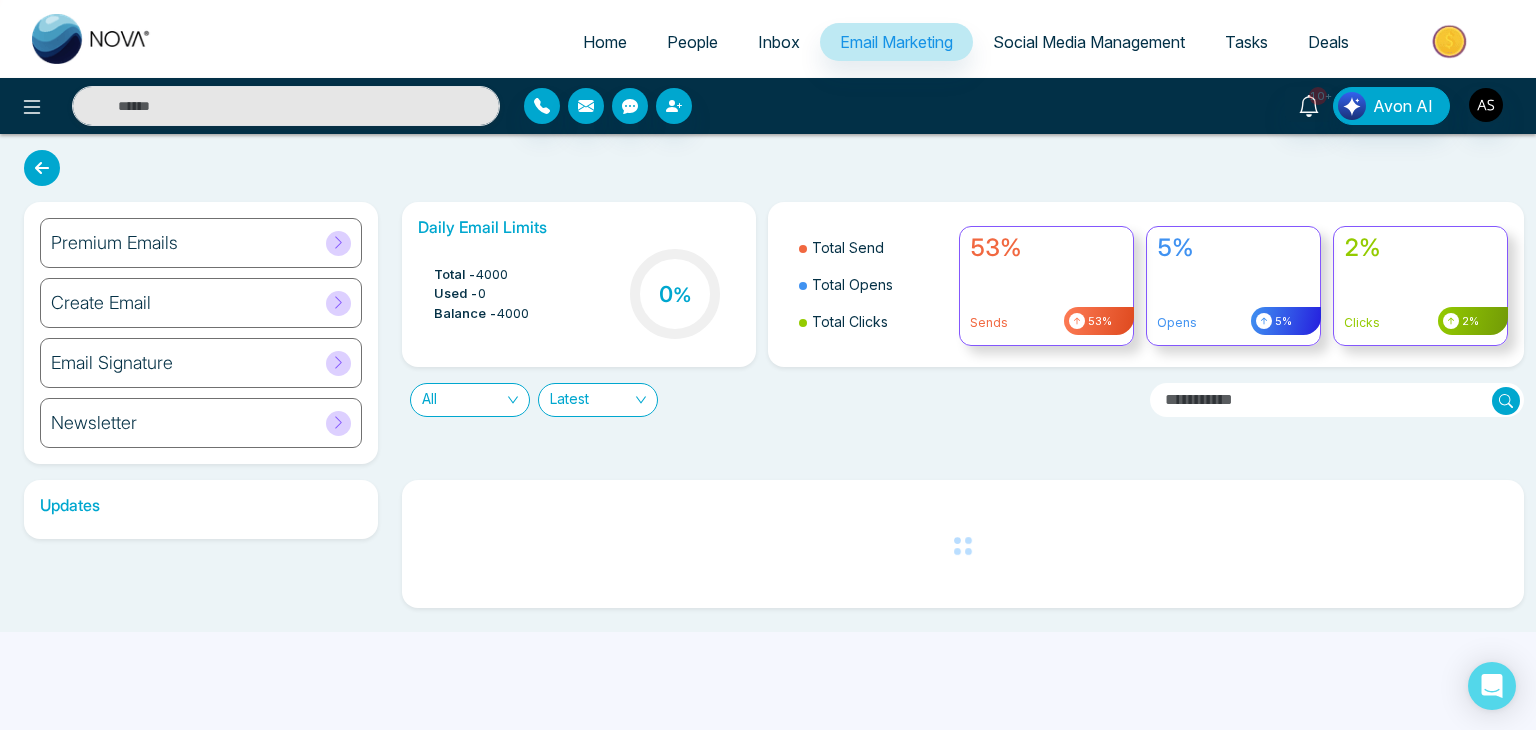 click on "People" at bounding box center [692, 42] 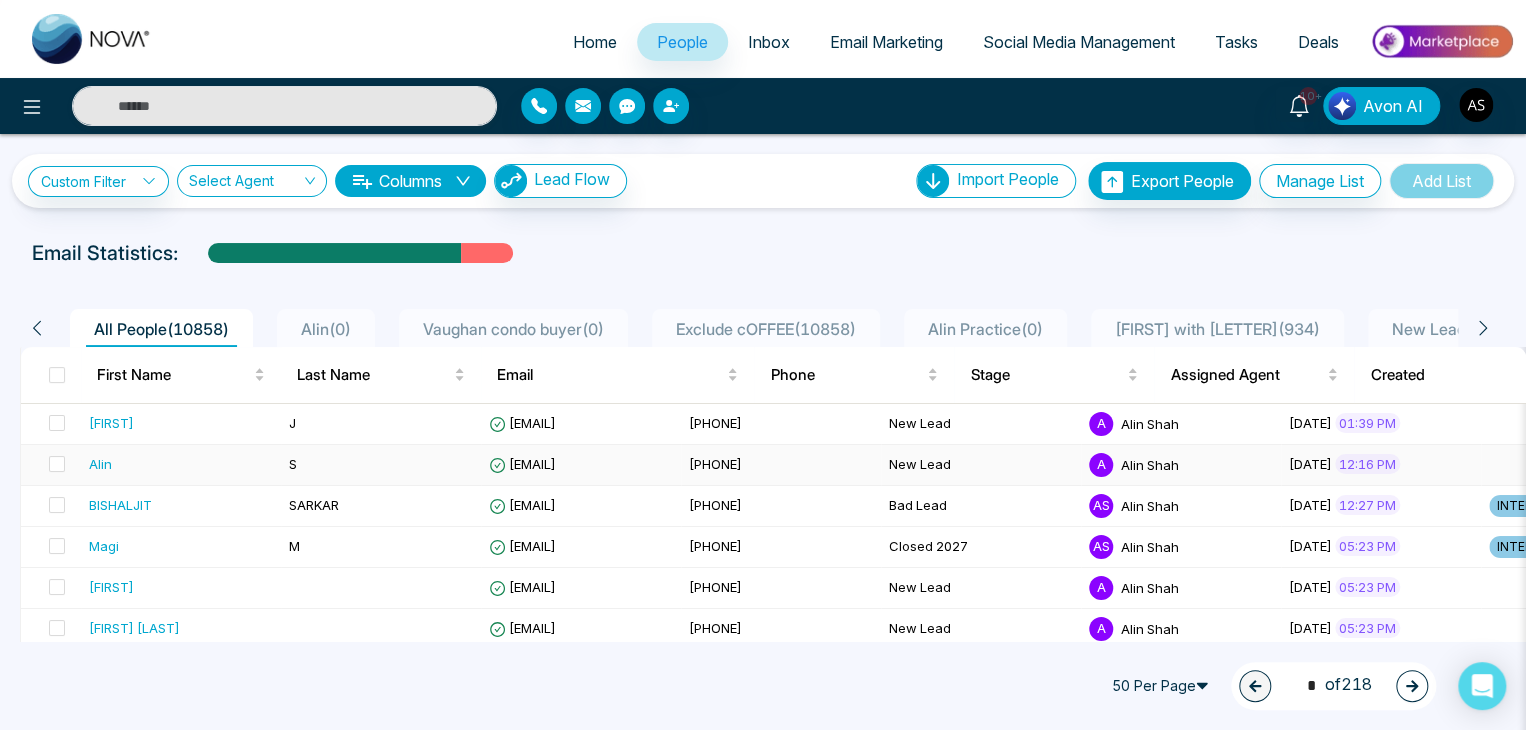 click on "[EMAIL]" at bounding box center [581, 465] 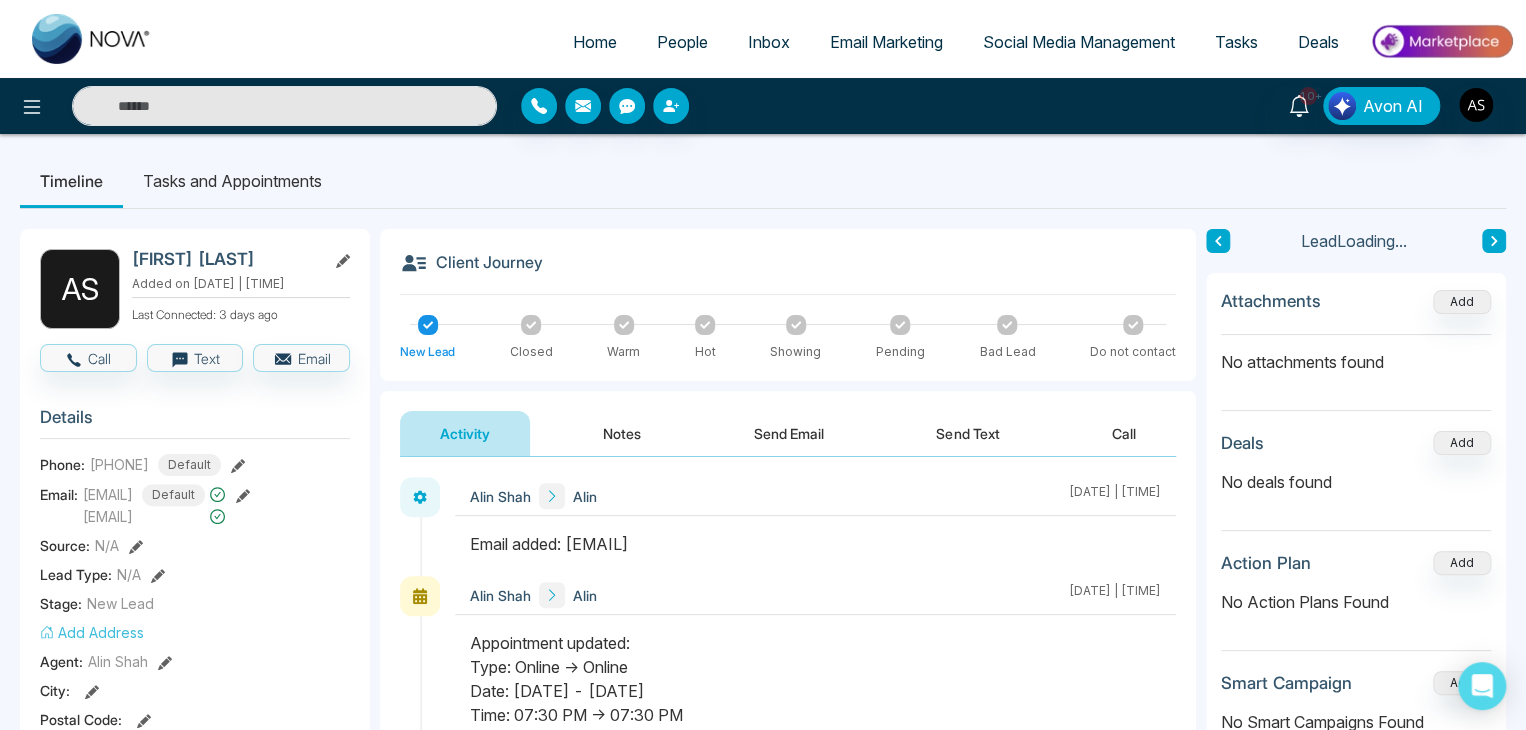 click on "Send Email" at bounding box center [789, 433] 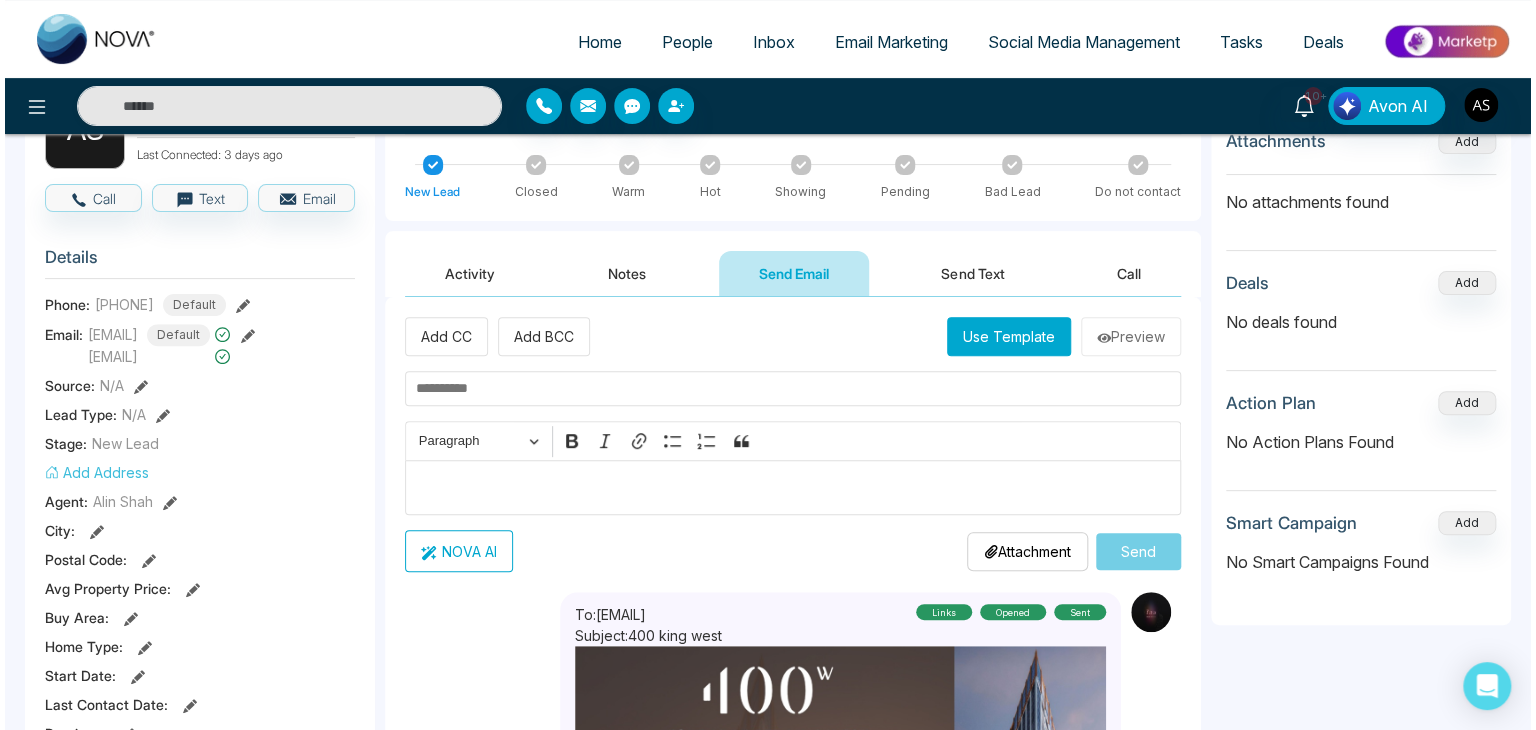 scroll, scrollTop: 164, scrollLeft: 0, axis: vertical 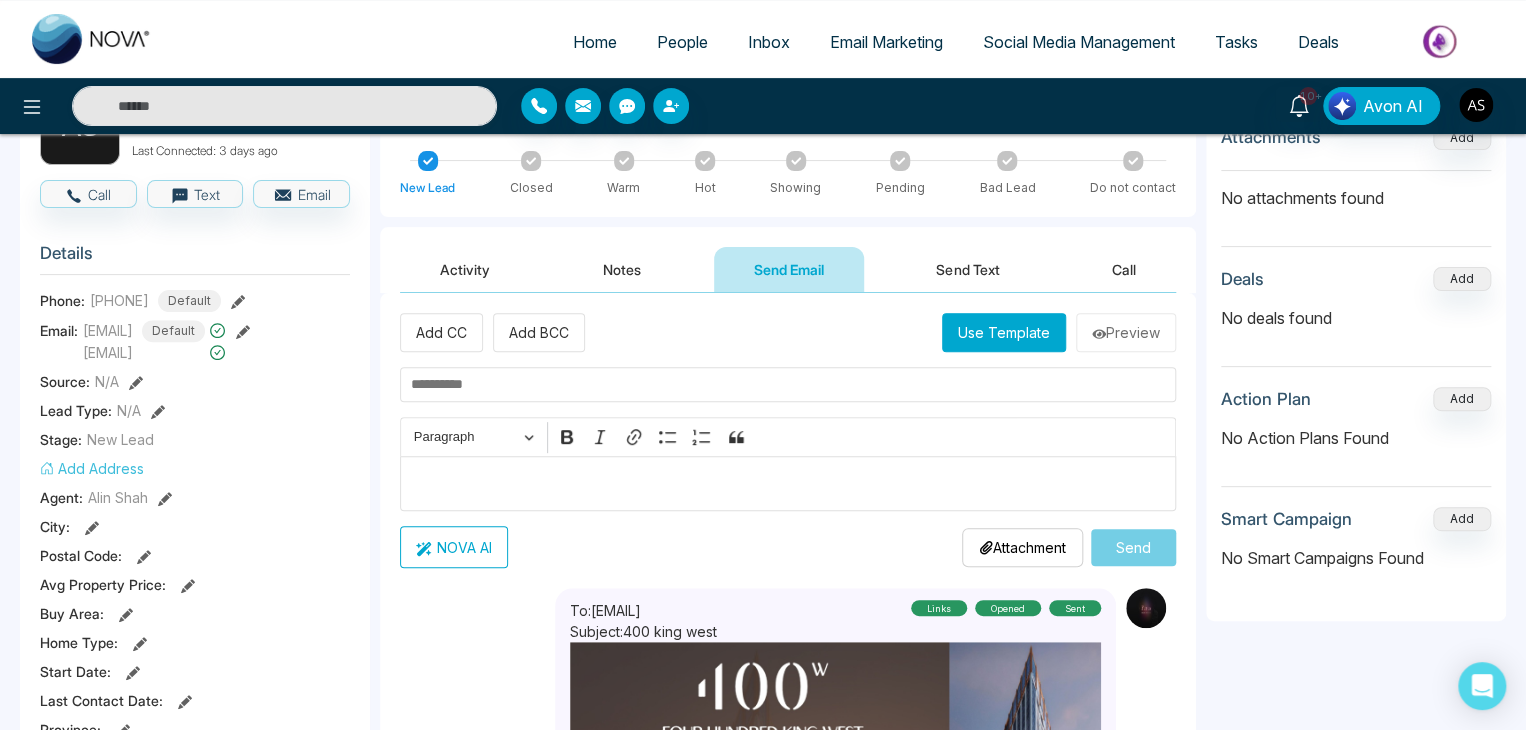 click on "Use Template" at bounding box center [1004, 332] 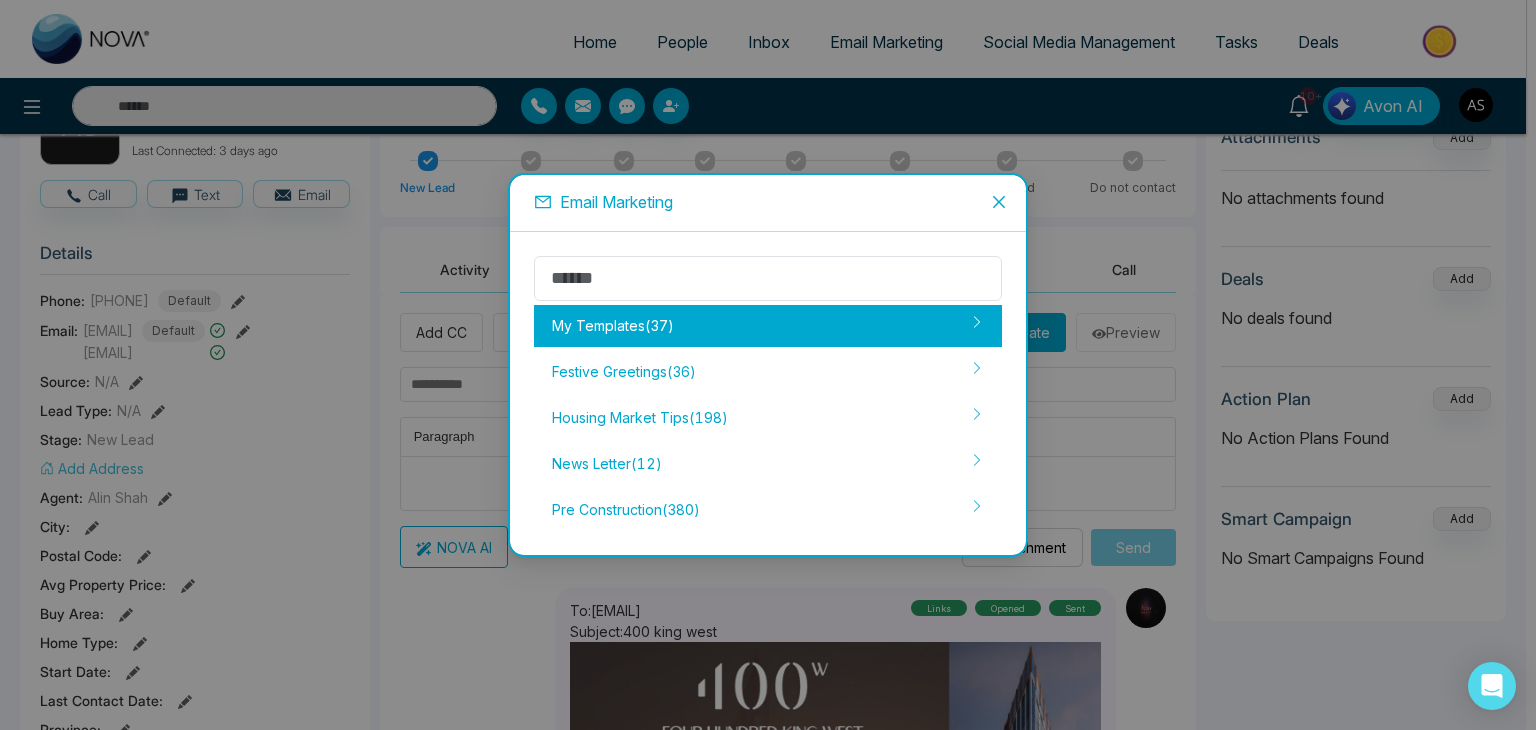 click on "My Templates  ( 37 )" at bounding box center [768, 326] 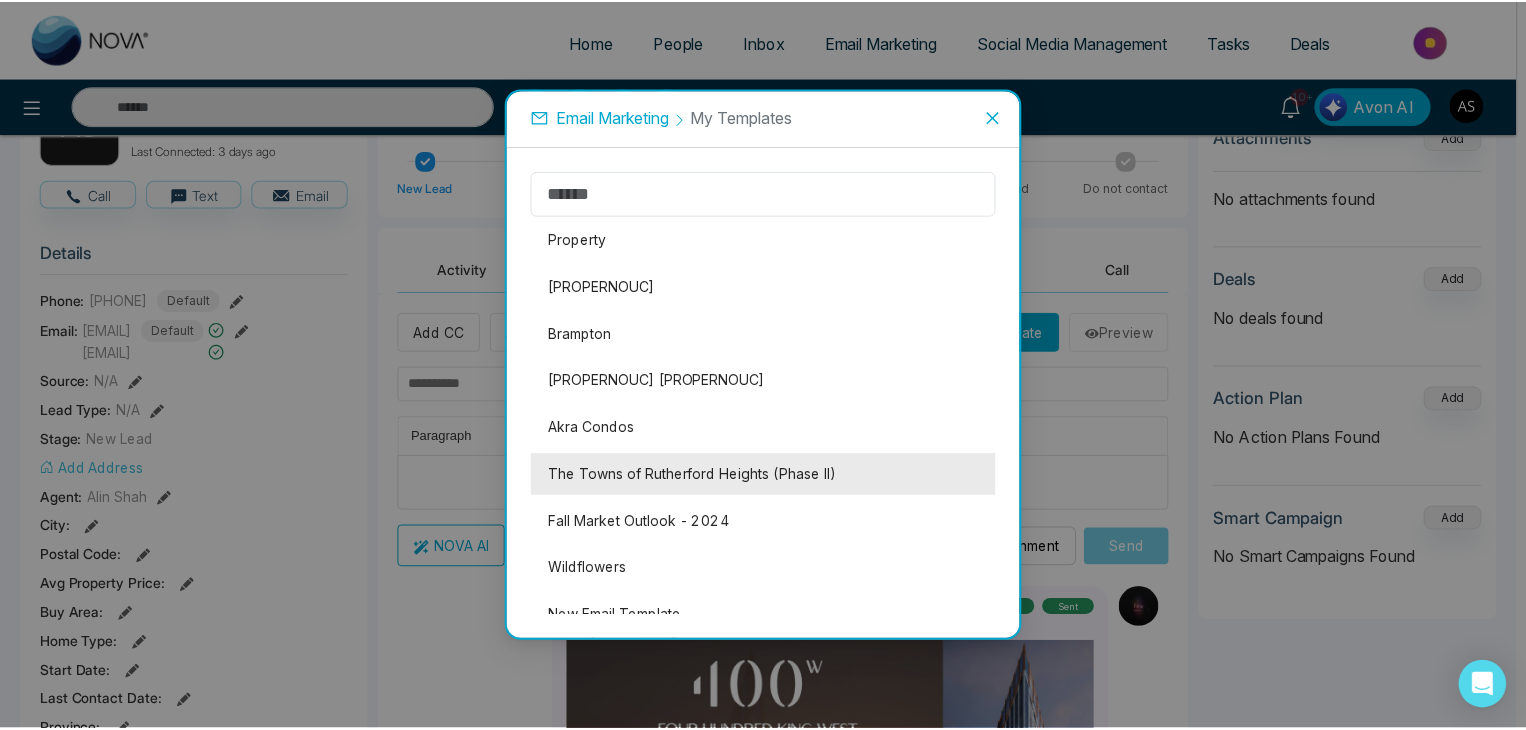 scroll, scrollTop: 0, scrollLeft: 0, axis: both 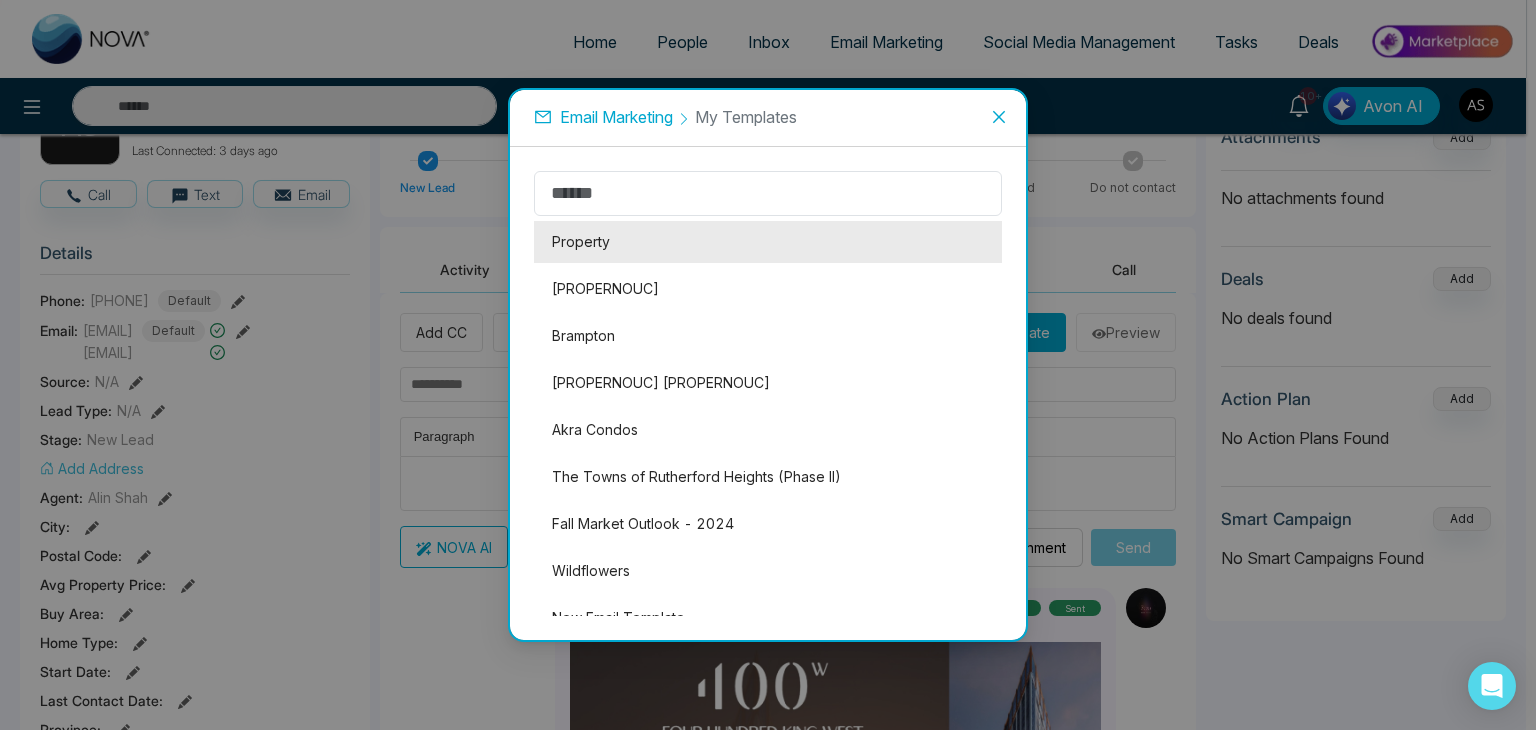 click on "Property" at bounding box center [768, 242] 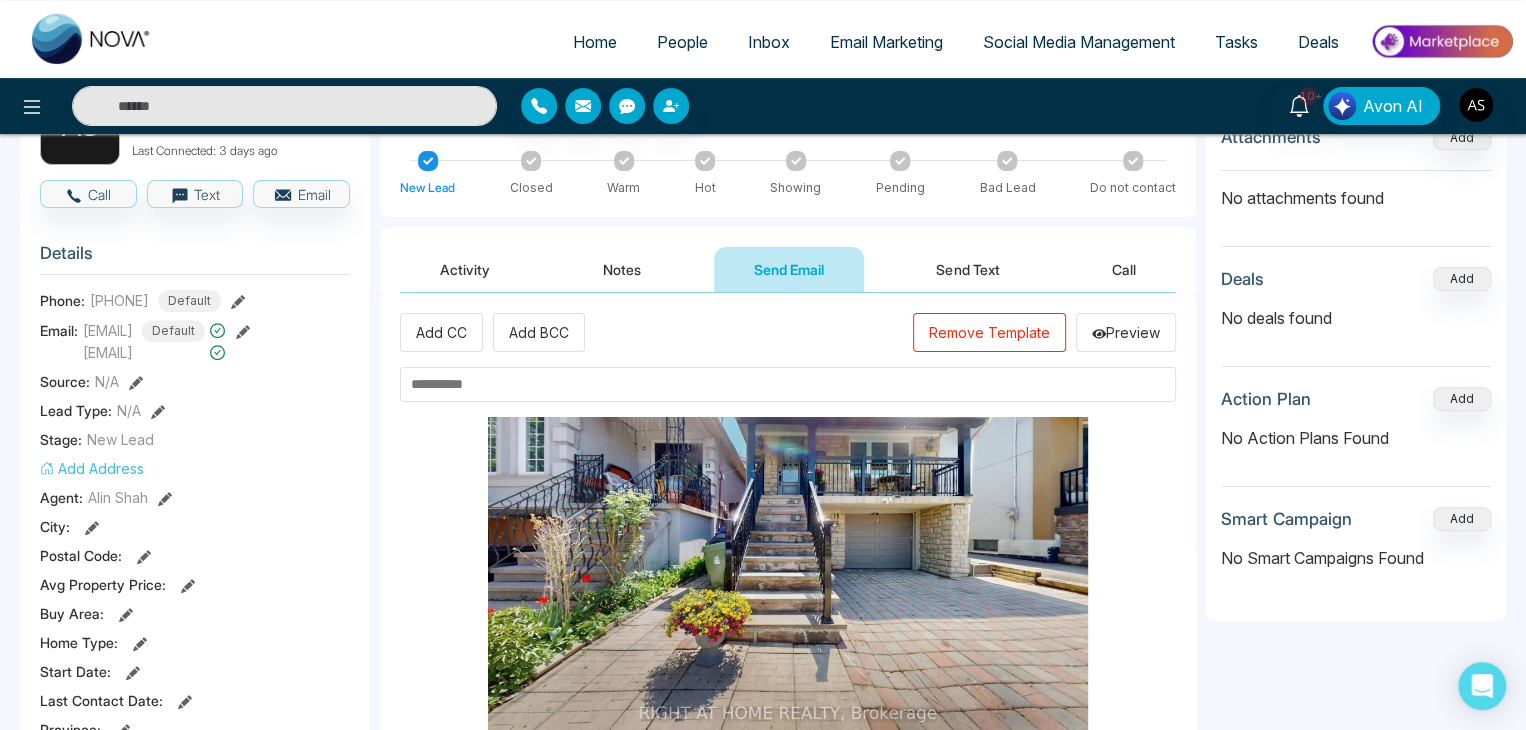 scroll, scrollTop: 0, scrollLeft: 0, axis: both 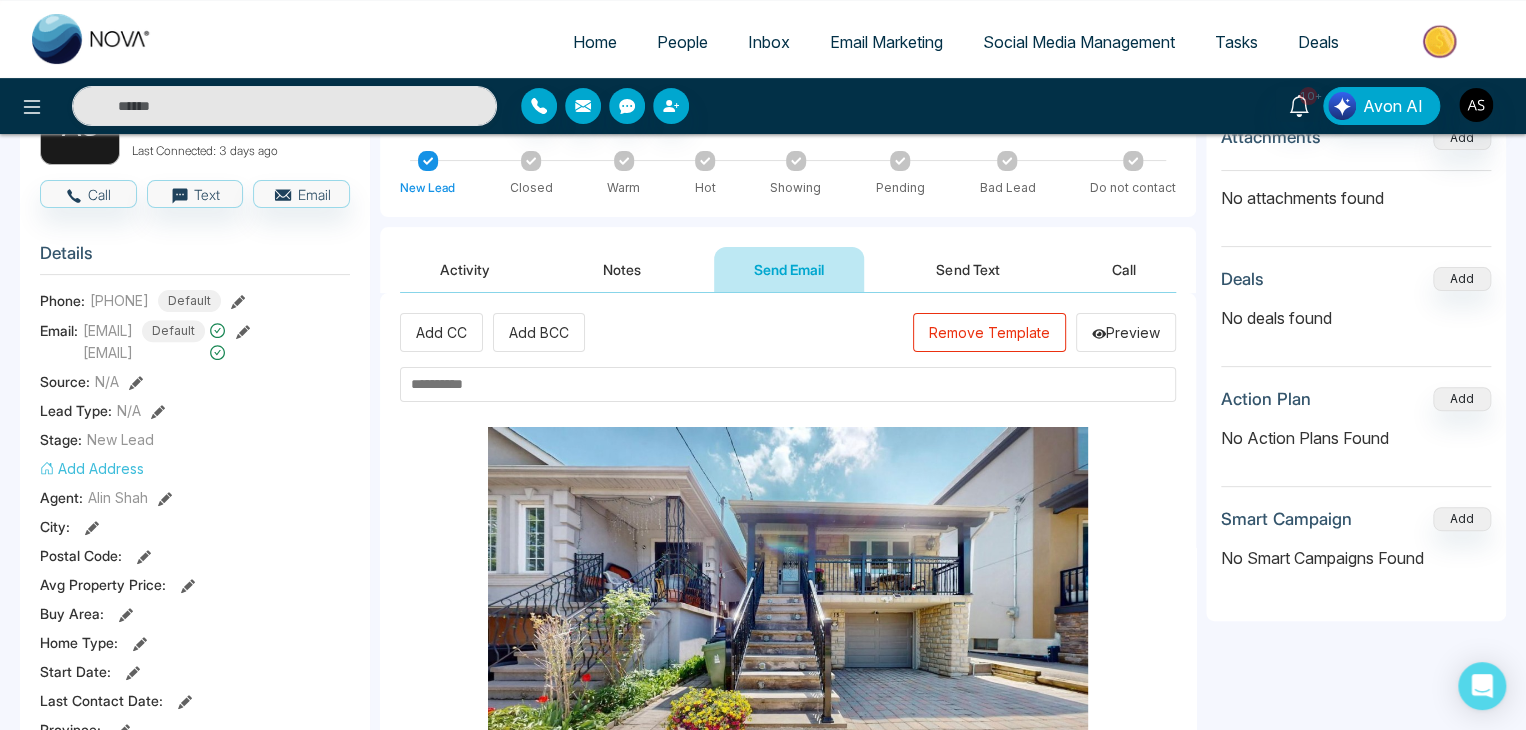 click on "Home" at bounding box center [595, 42] 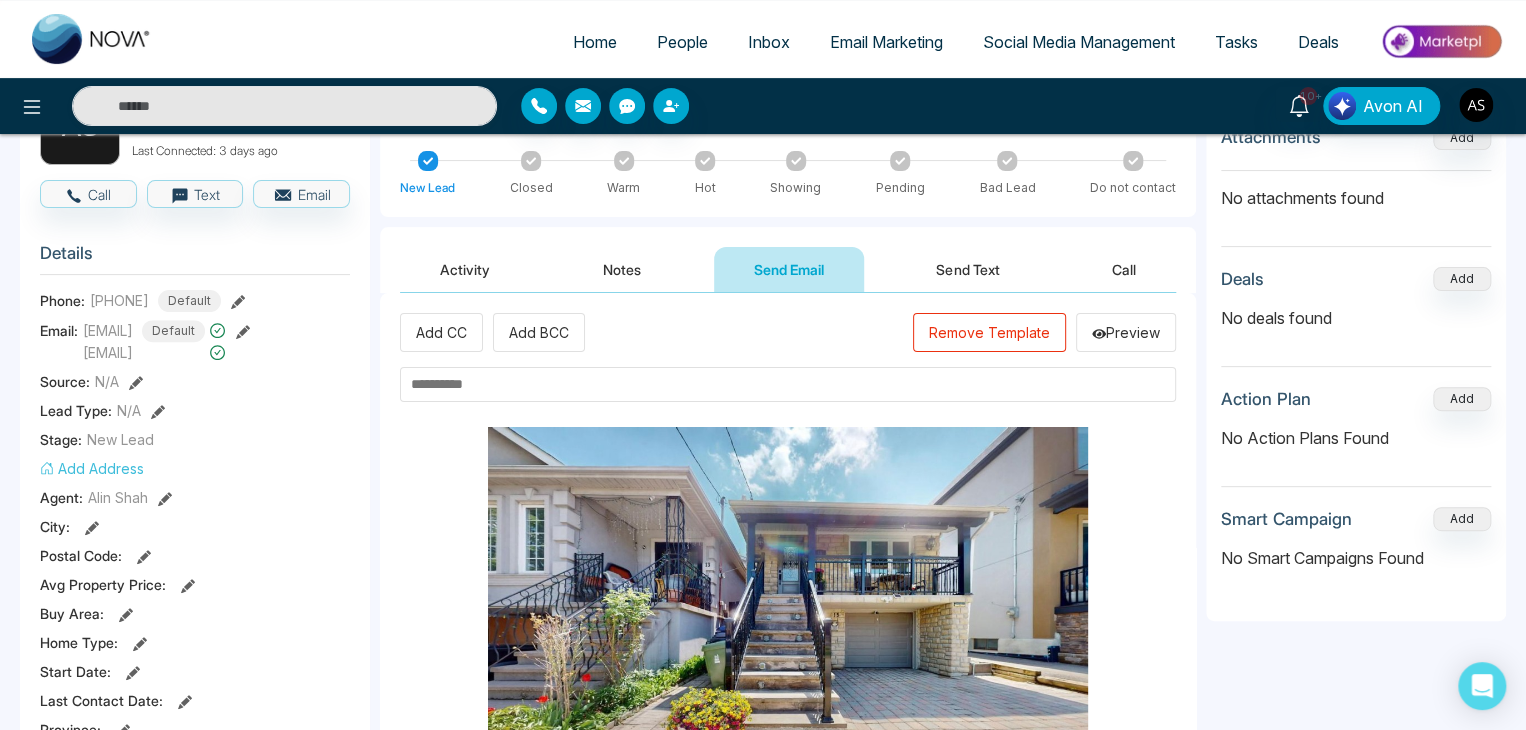 scroll, scrollTop: 0, scrollLeft: 0, axis: both 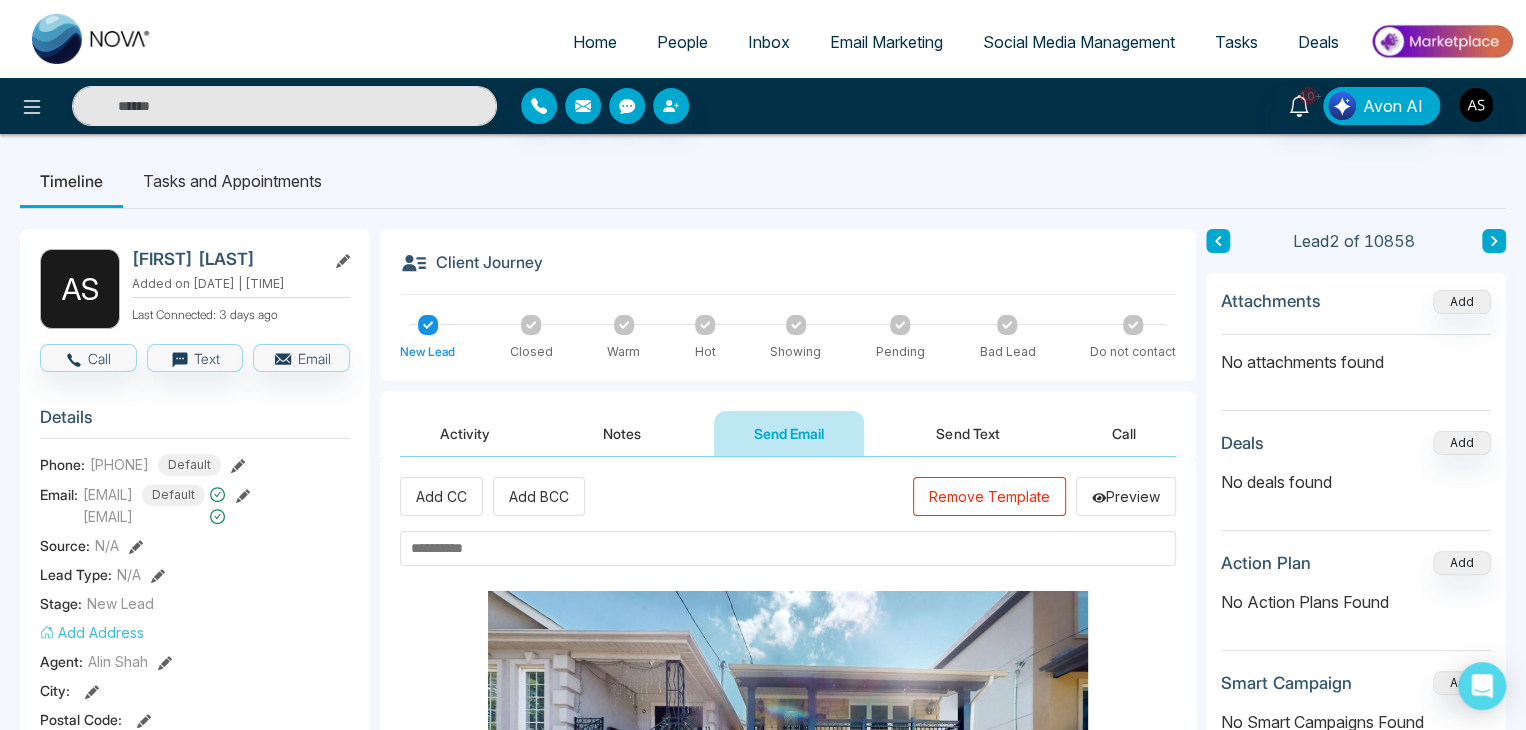 select on "*" 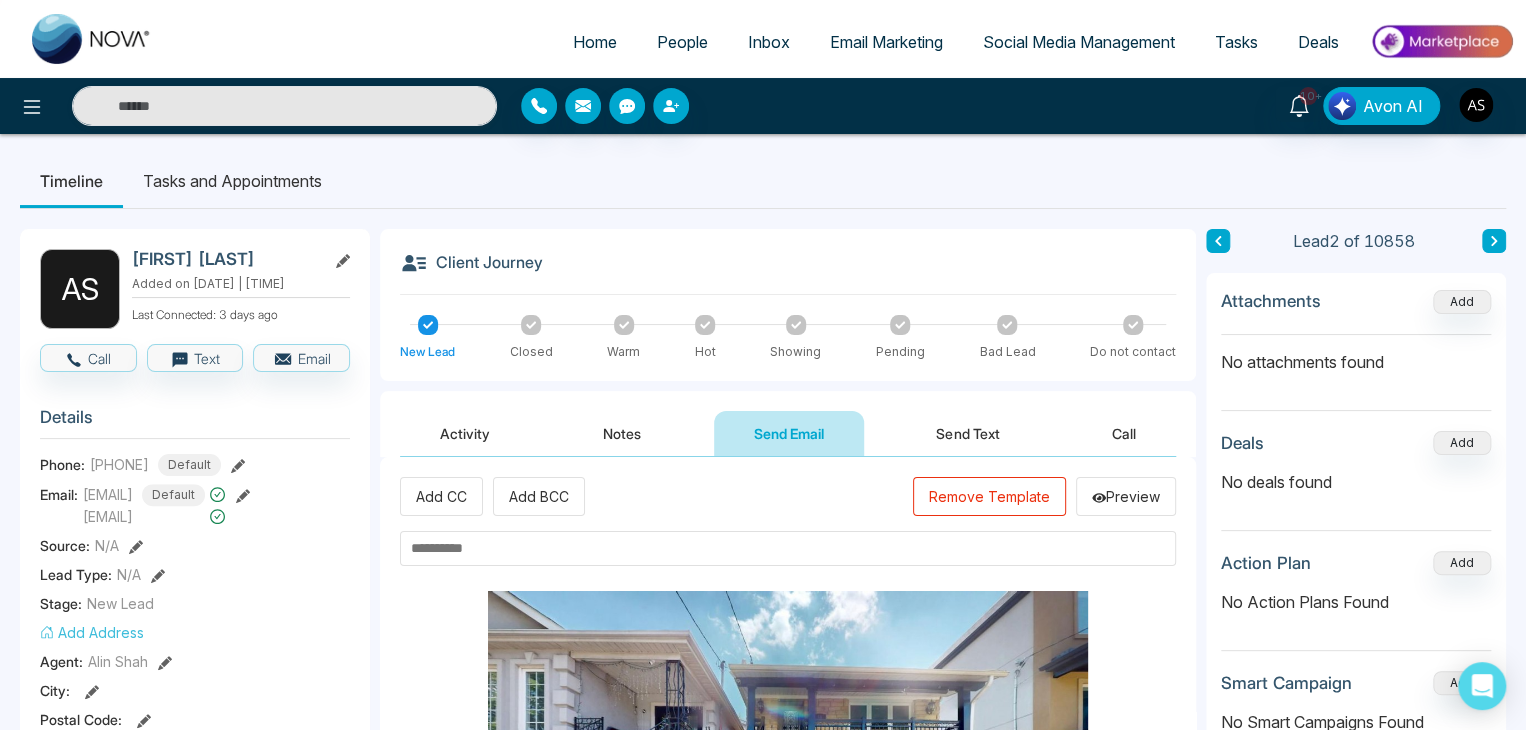 select on "*" 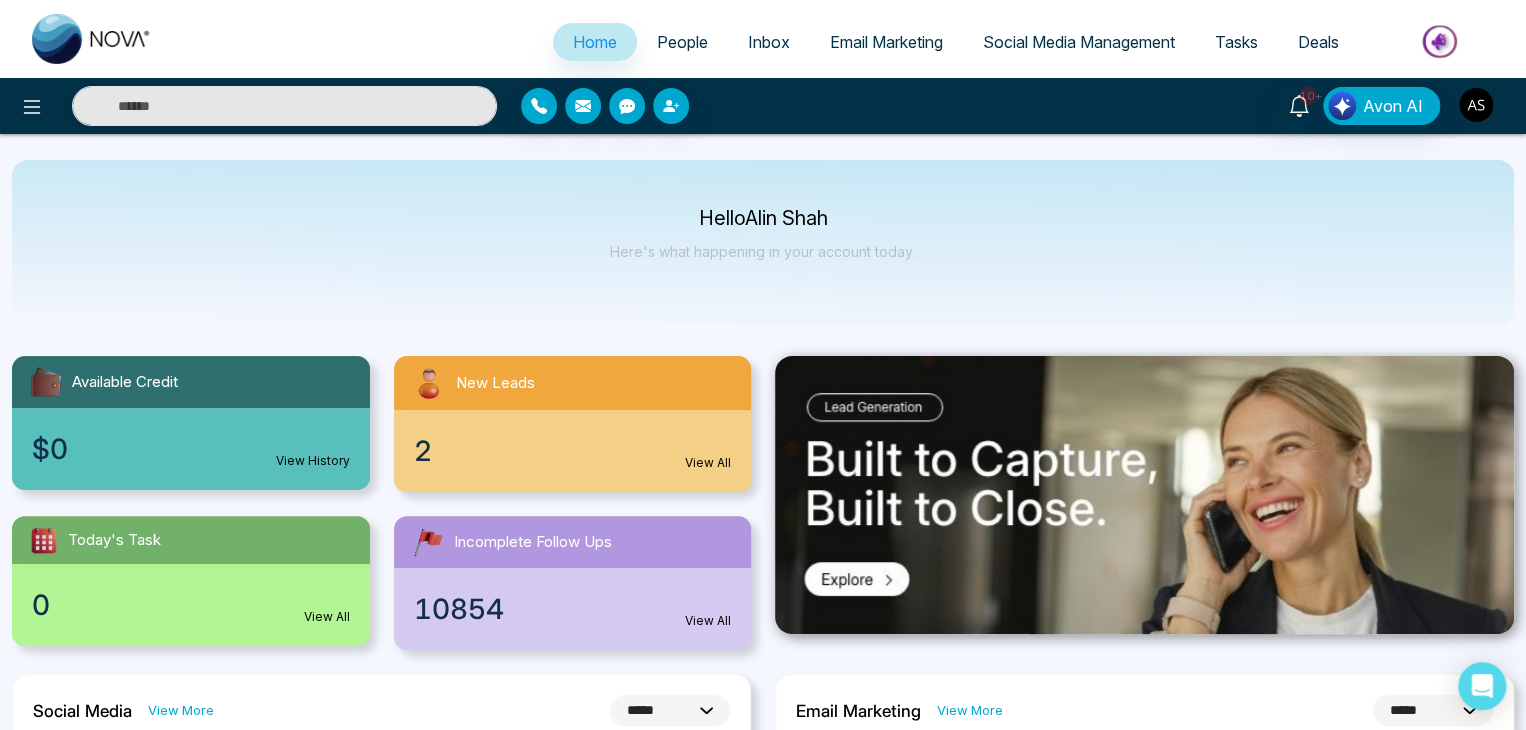 click at bounding box center [1476, 105] 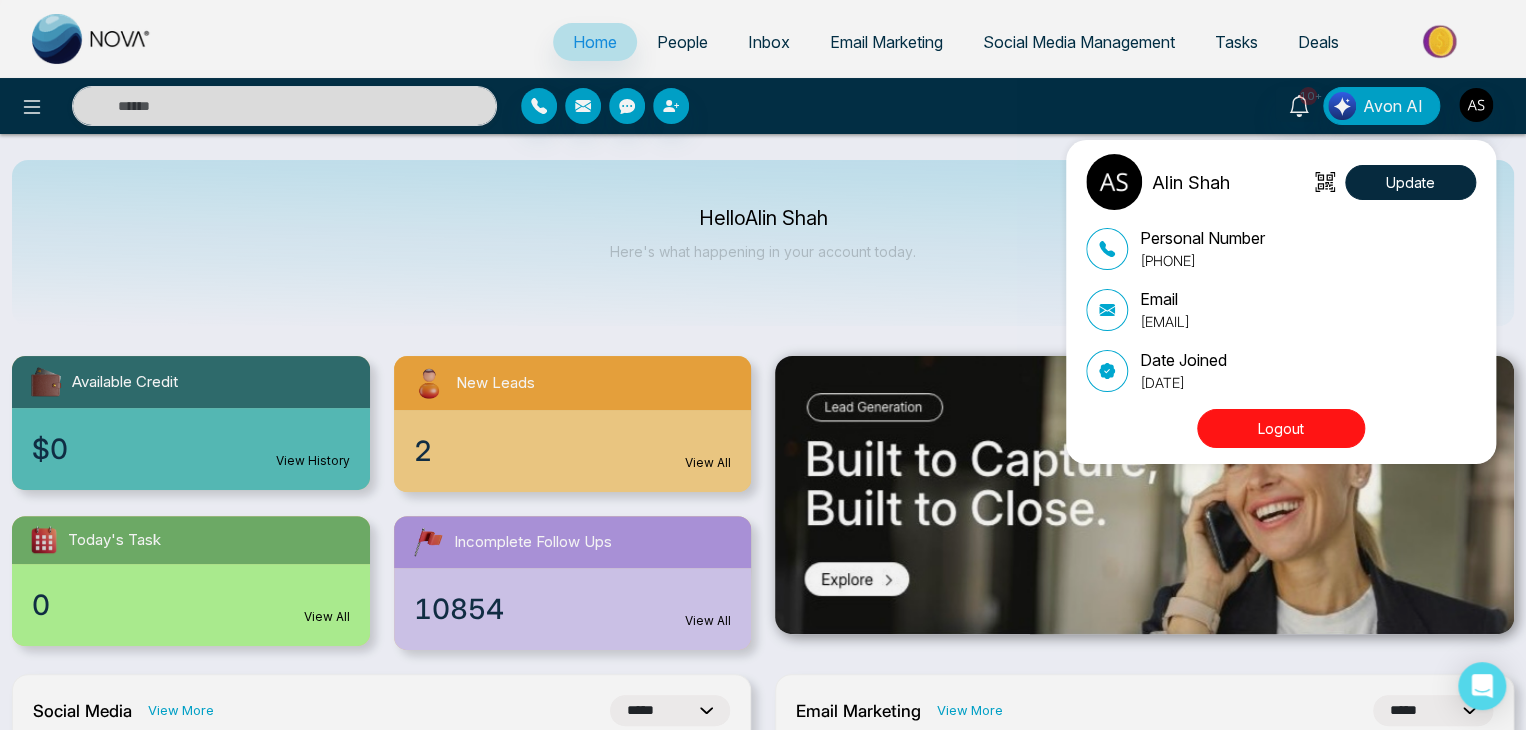 click on "Logout" at bounding box center [1281, 428] 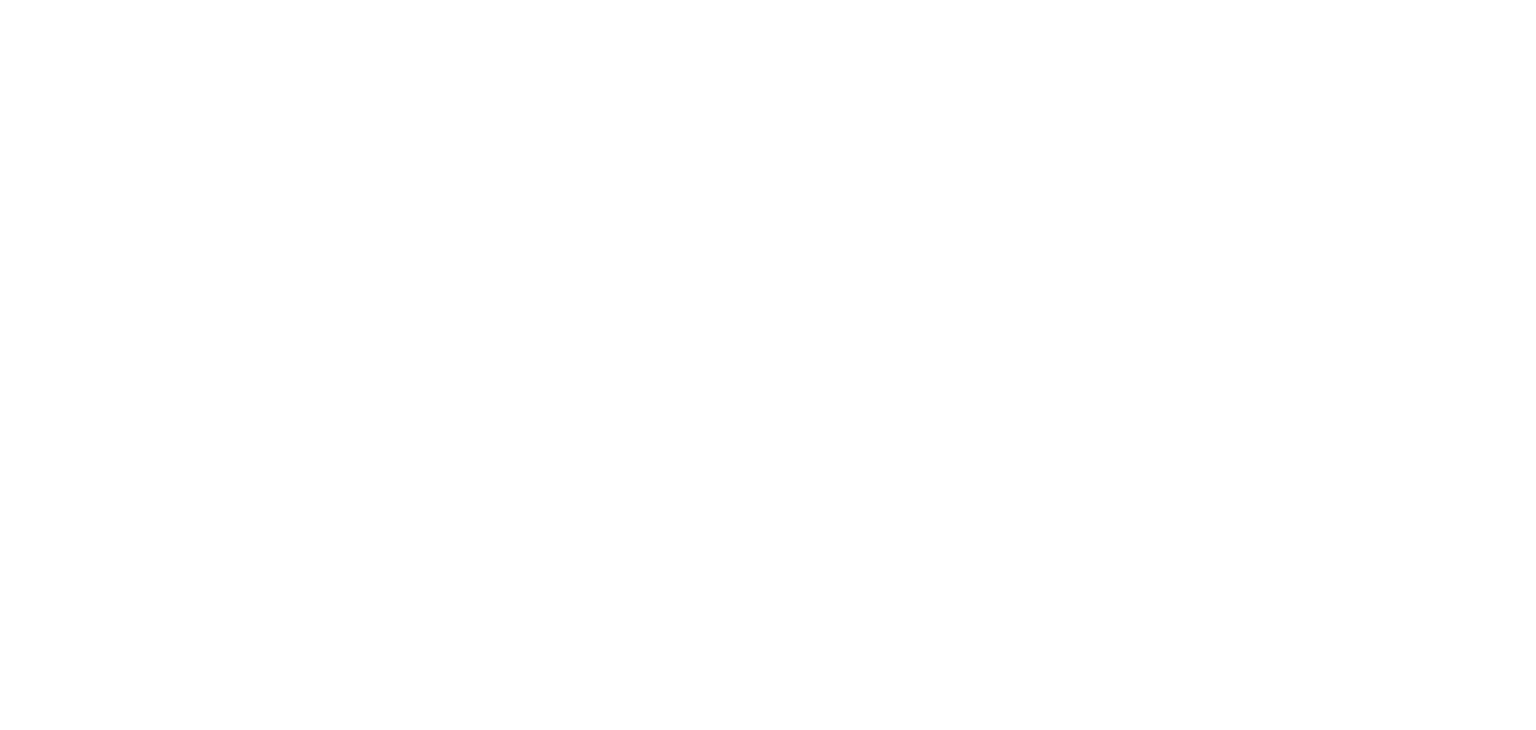 scroll, scrollTop: 0, scrollLeft: 0, axis: both 